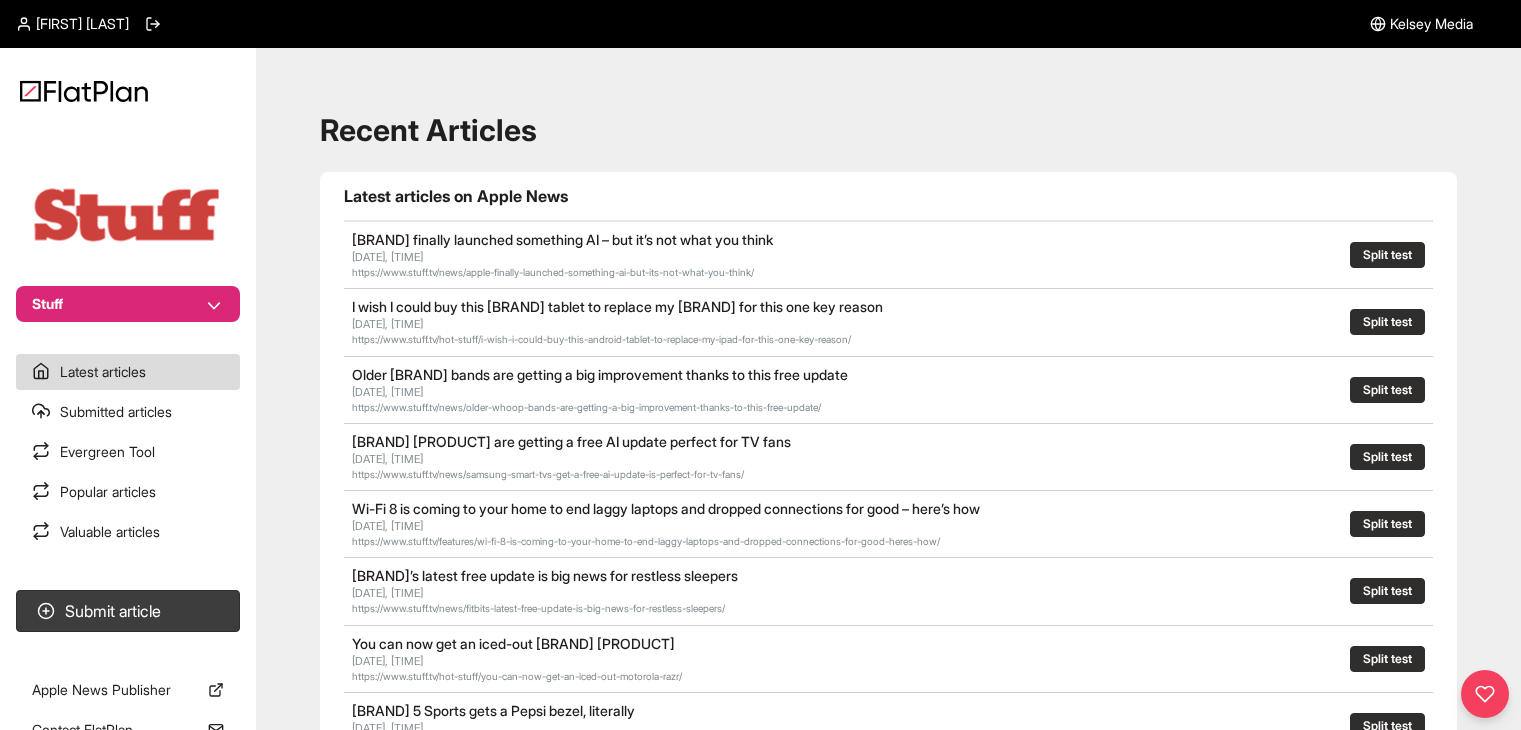 scroll, scrollTop: 0, scrollLeft: 0, axis: both 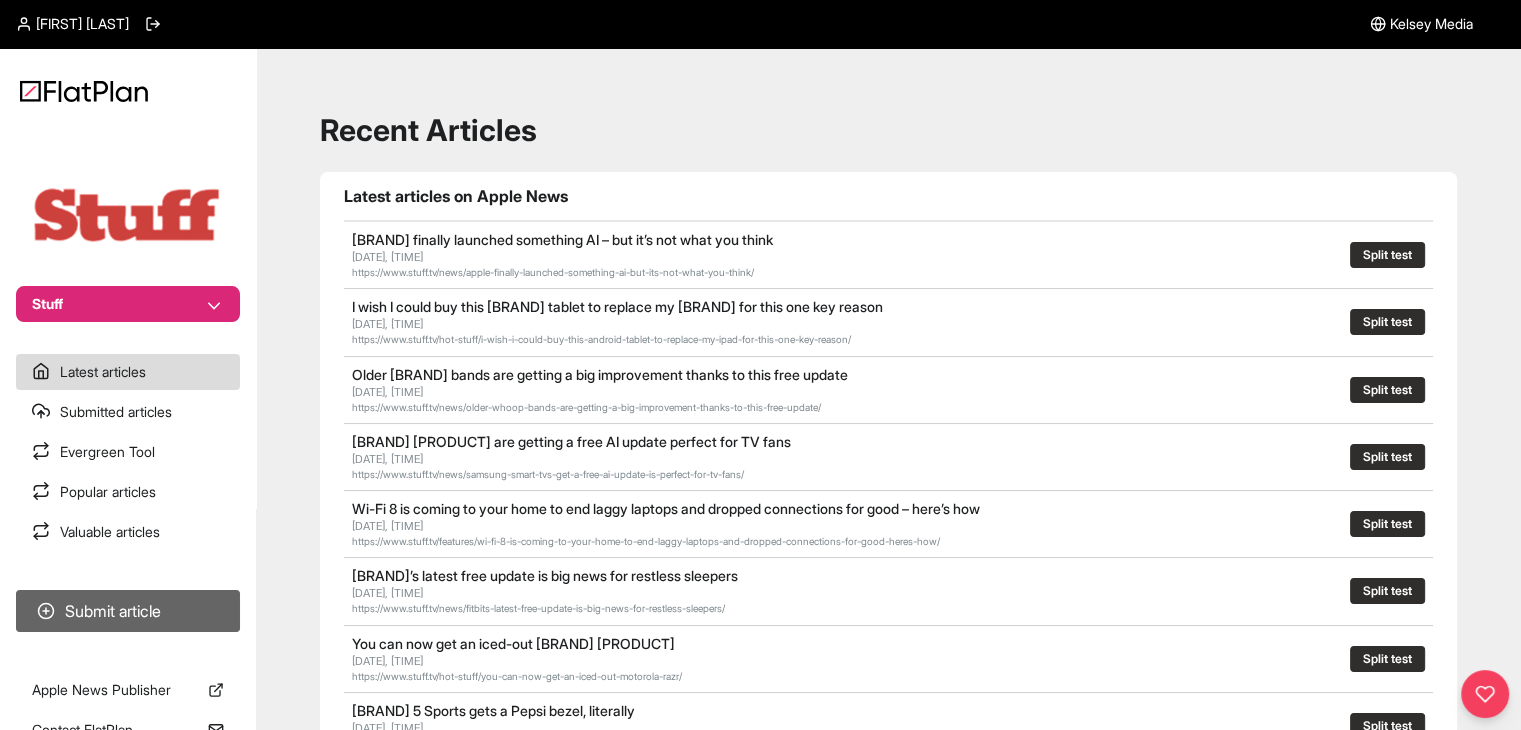 click on "Submit article" at bounding box center (128, 611) 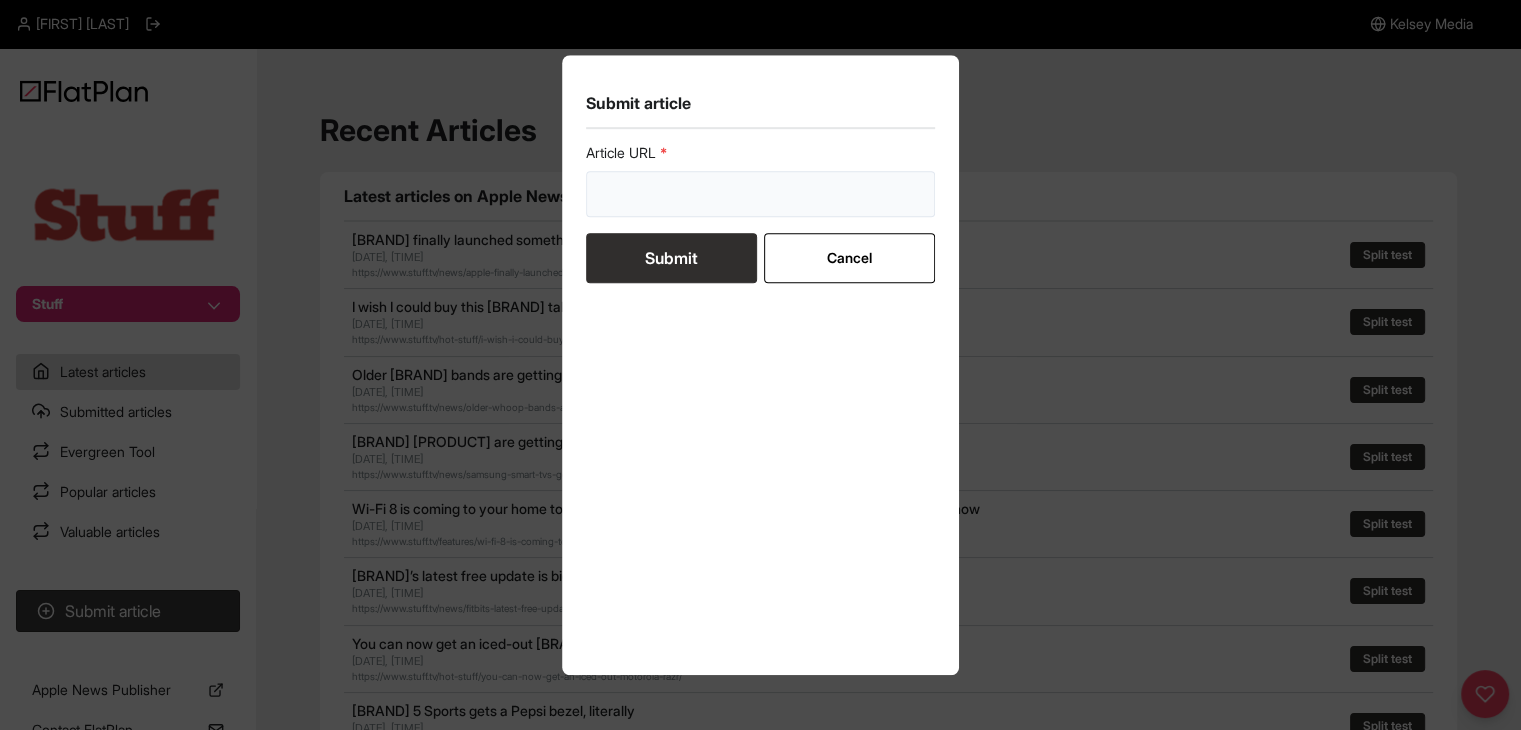 click at bounding box center [761, 194] 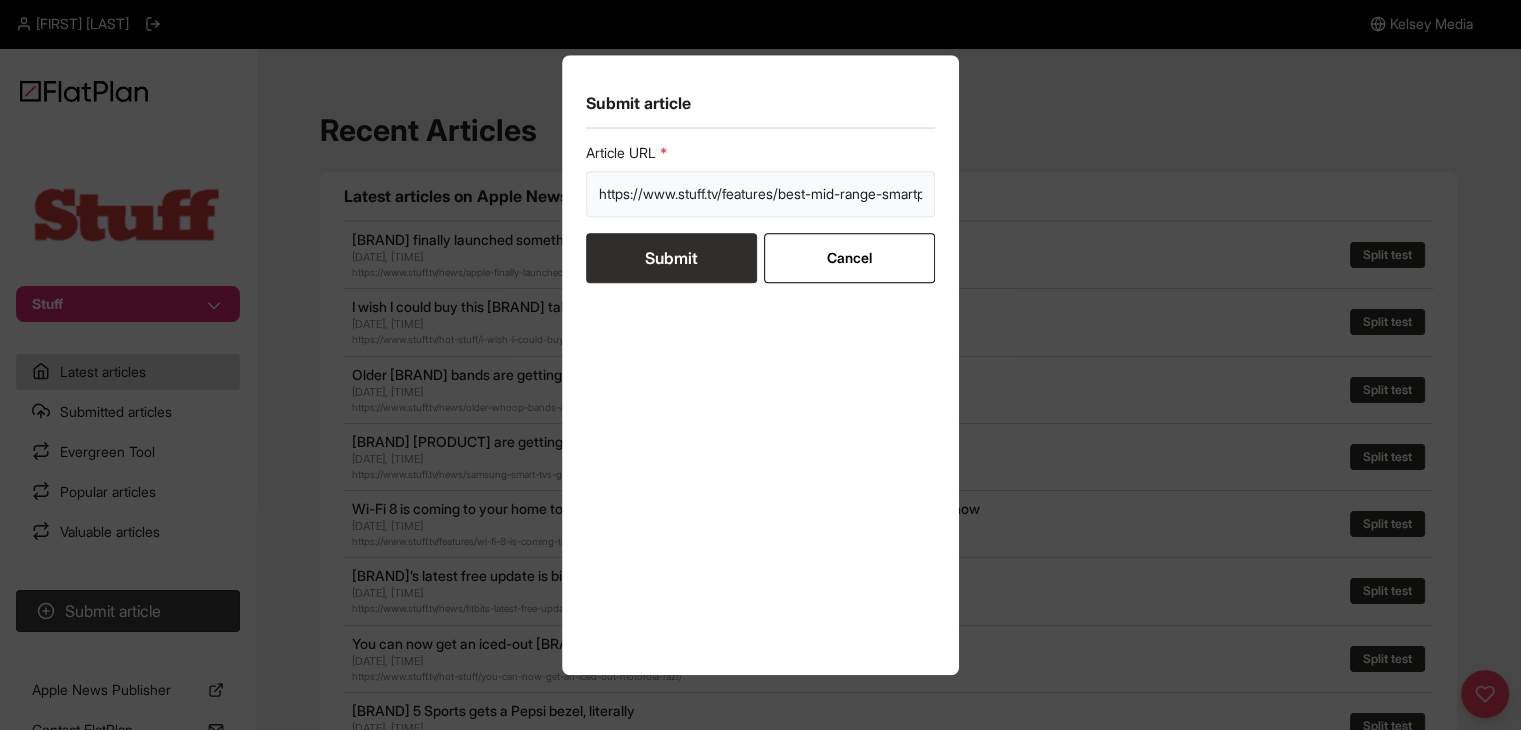 scroll, scrollTop: 0, scrollLeft: 64, axis: horizontal 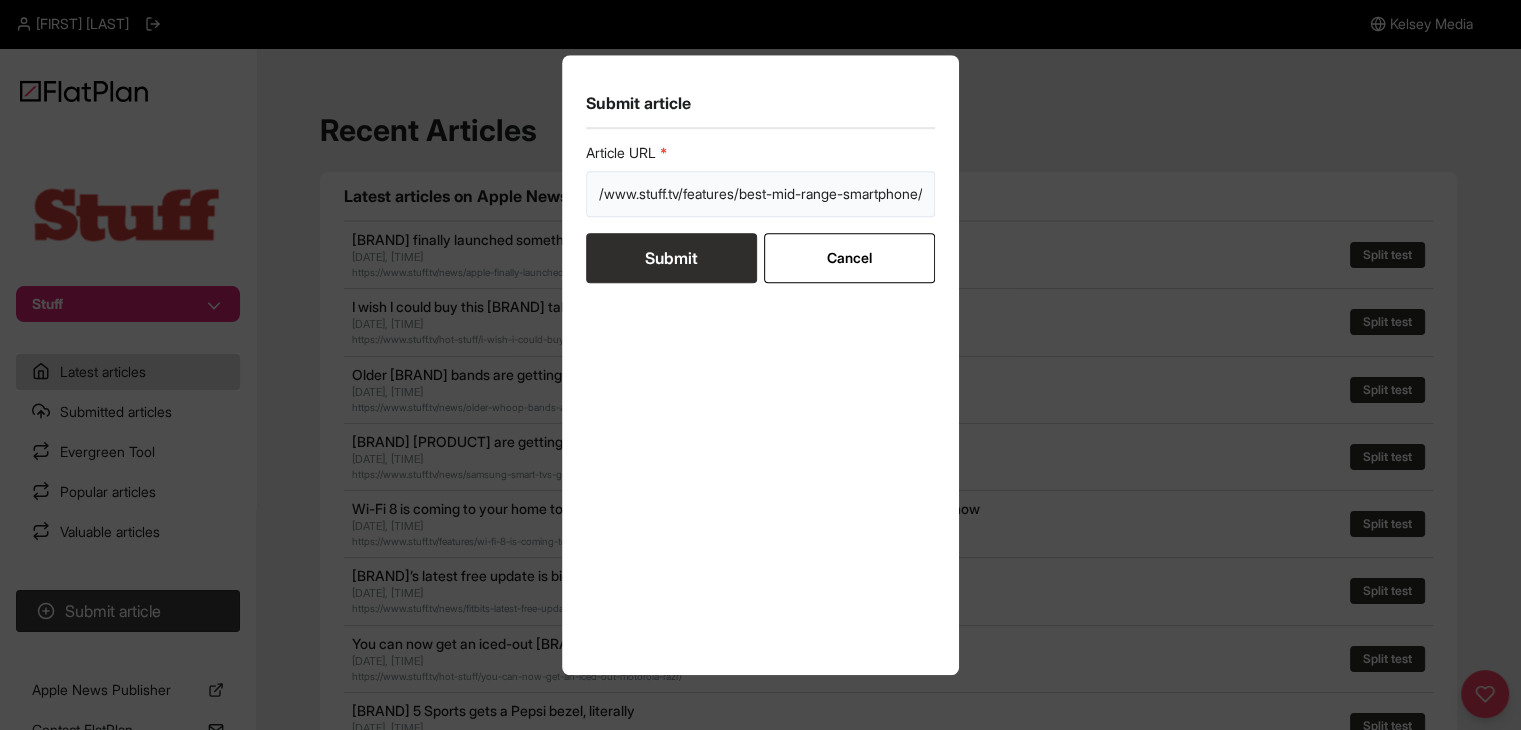 type on "https://www.stuff.tv/features/best-mid-range-smartphone/" 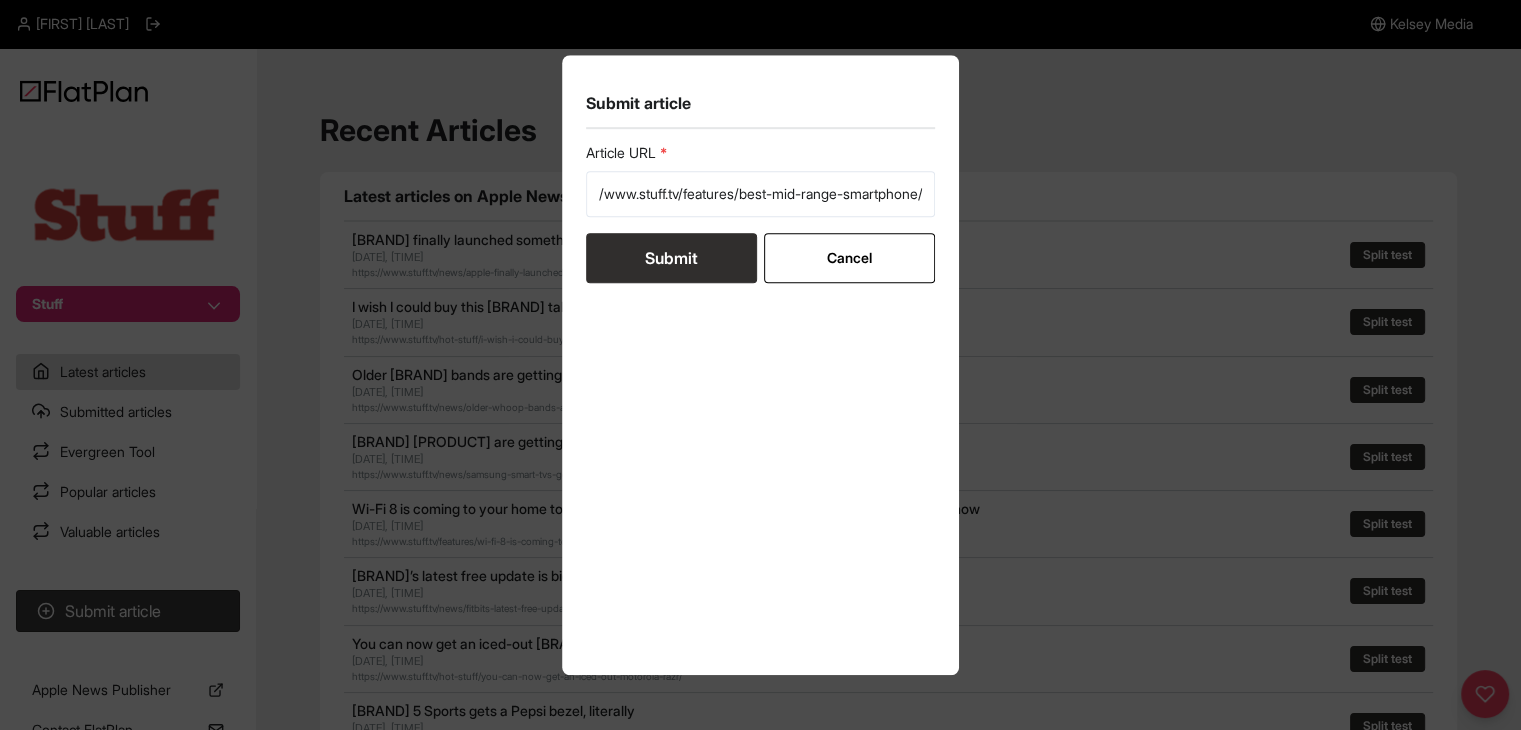 click on "Submit" at bounding box center (671, 258) 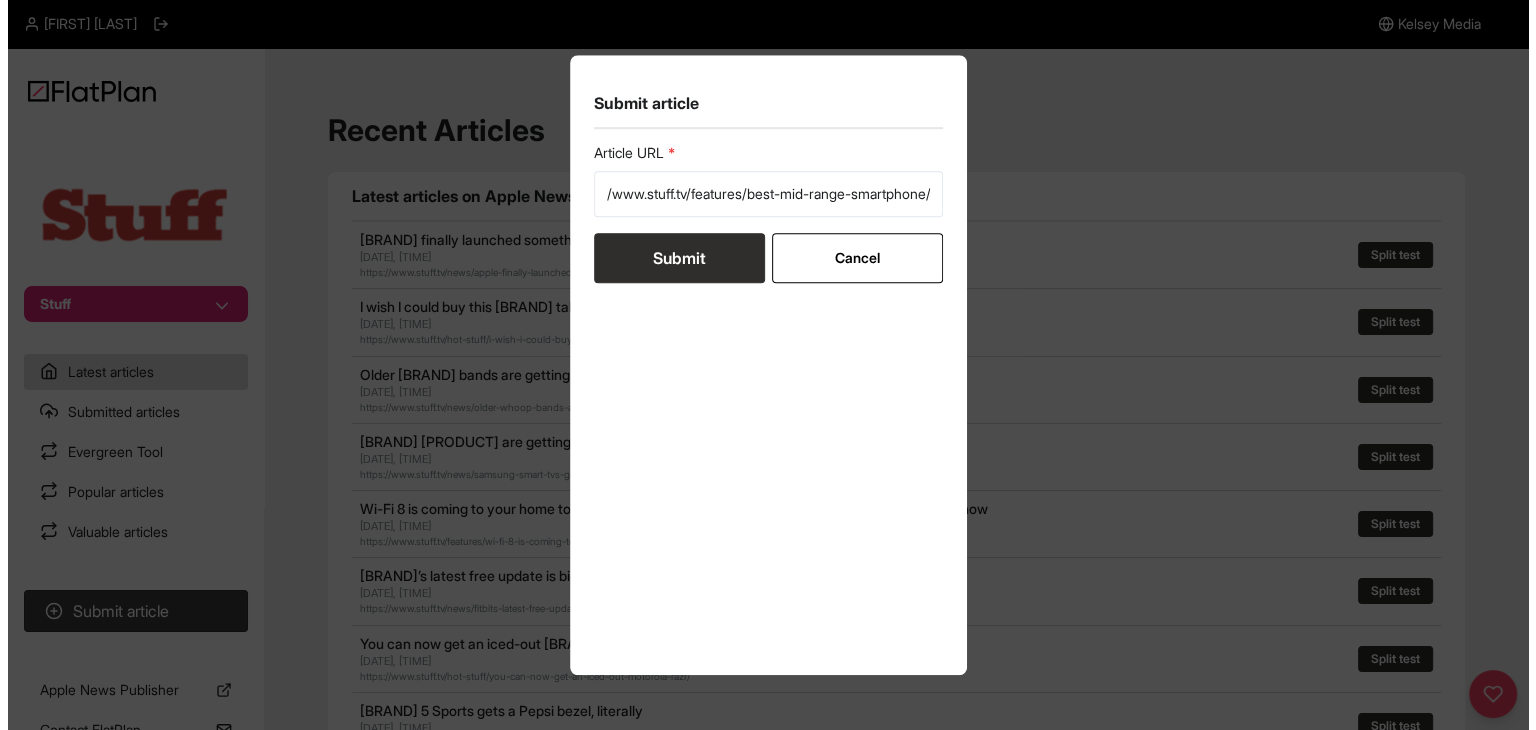 scroll, scrollTop: 0, scrollLeft: 0, axis: both 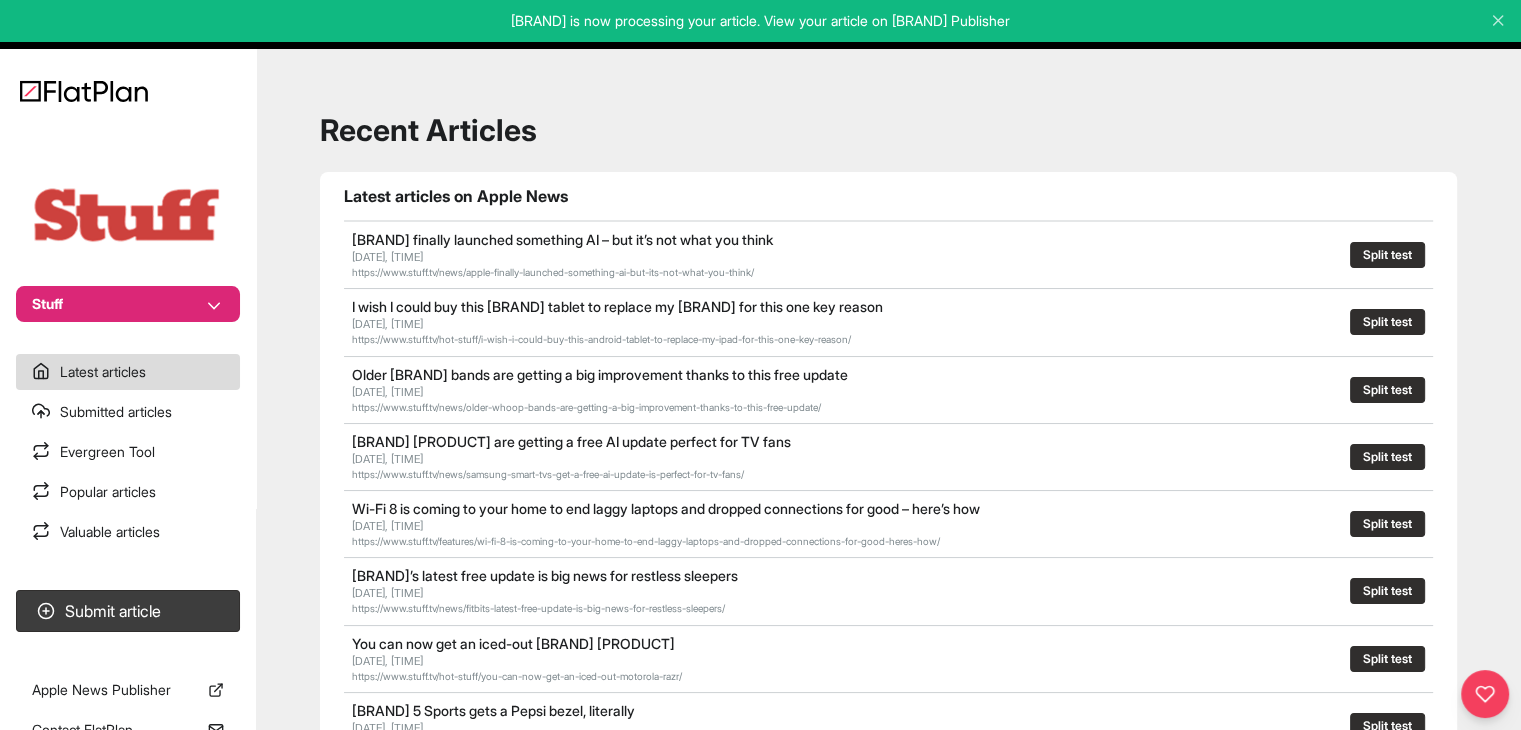 click on "Stuff" at bounding box center (128, 304) 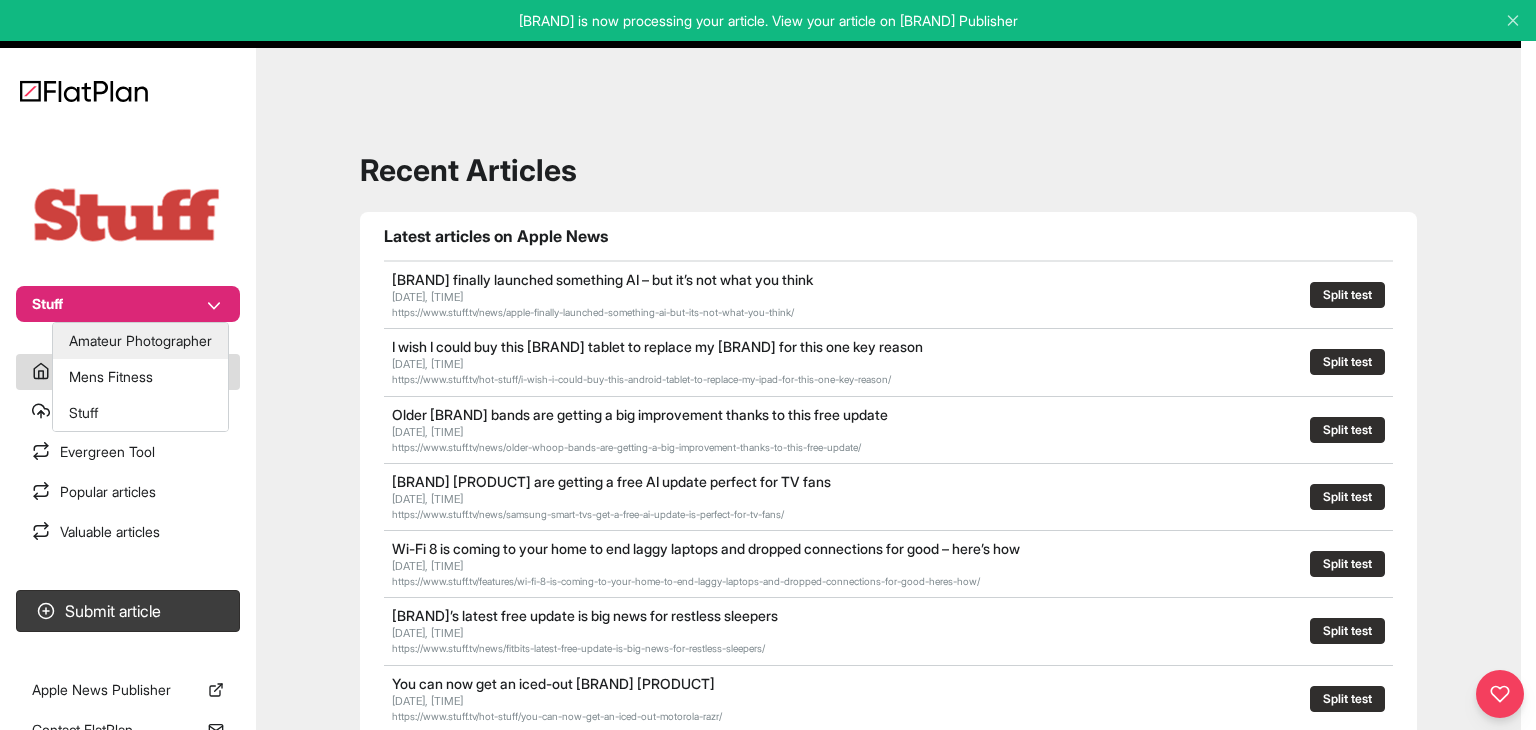 click on "Amateur Photographer" at bounding box center (140, 341) 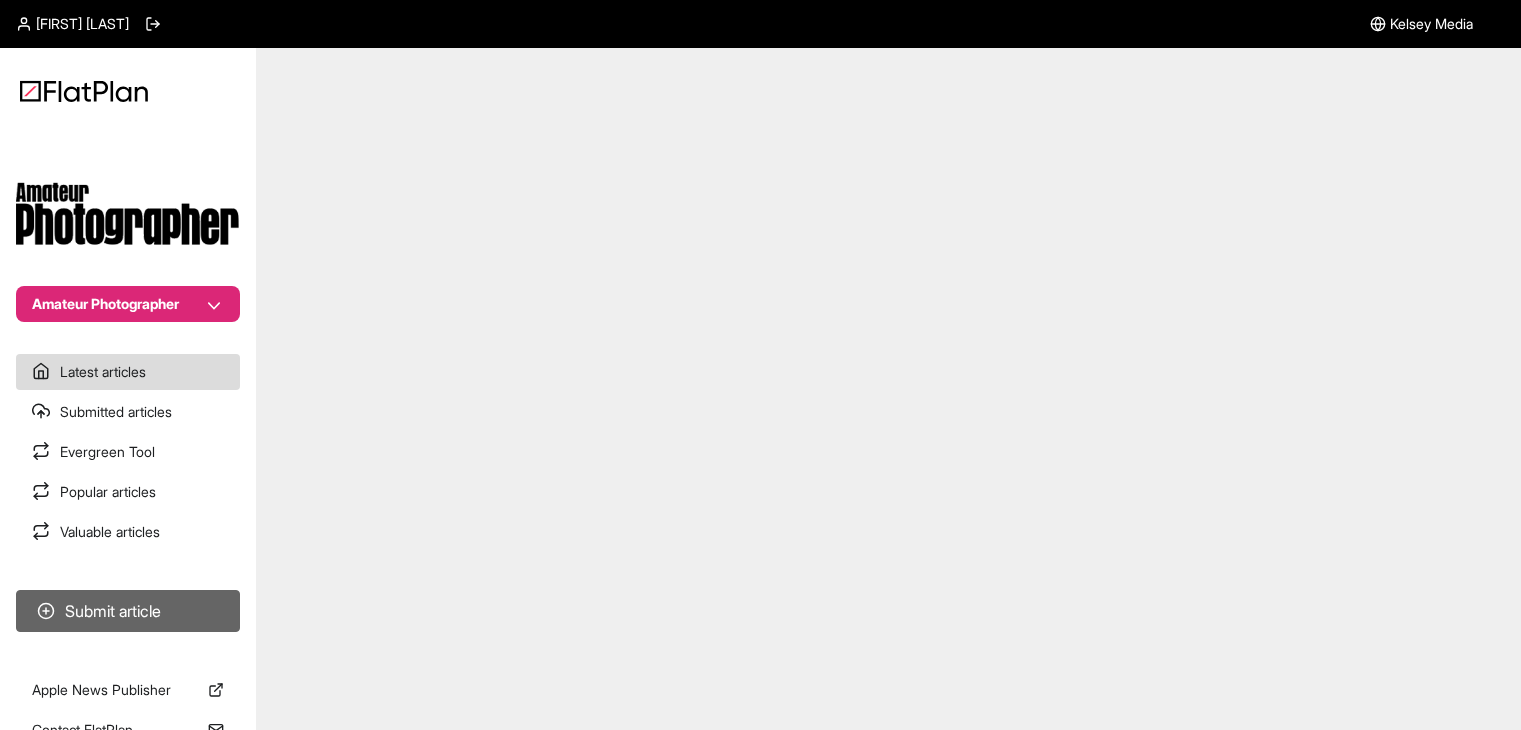 scroll, scrollTop: 0, scrollLeft: 0, axis: both 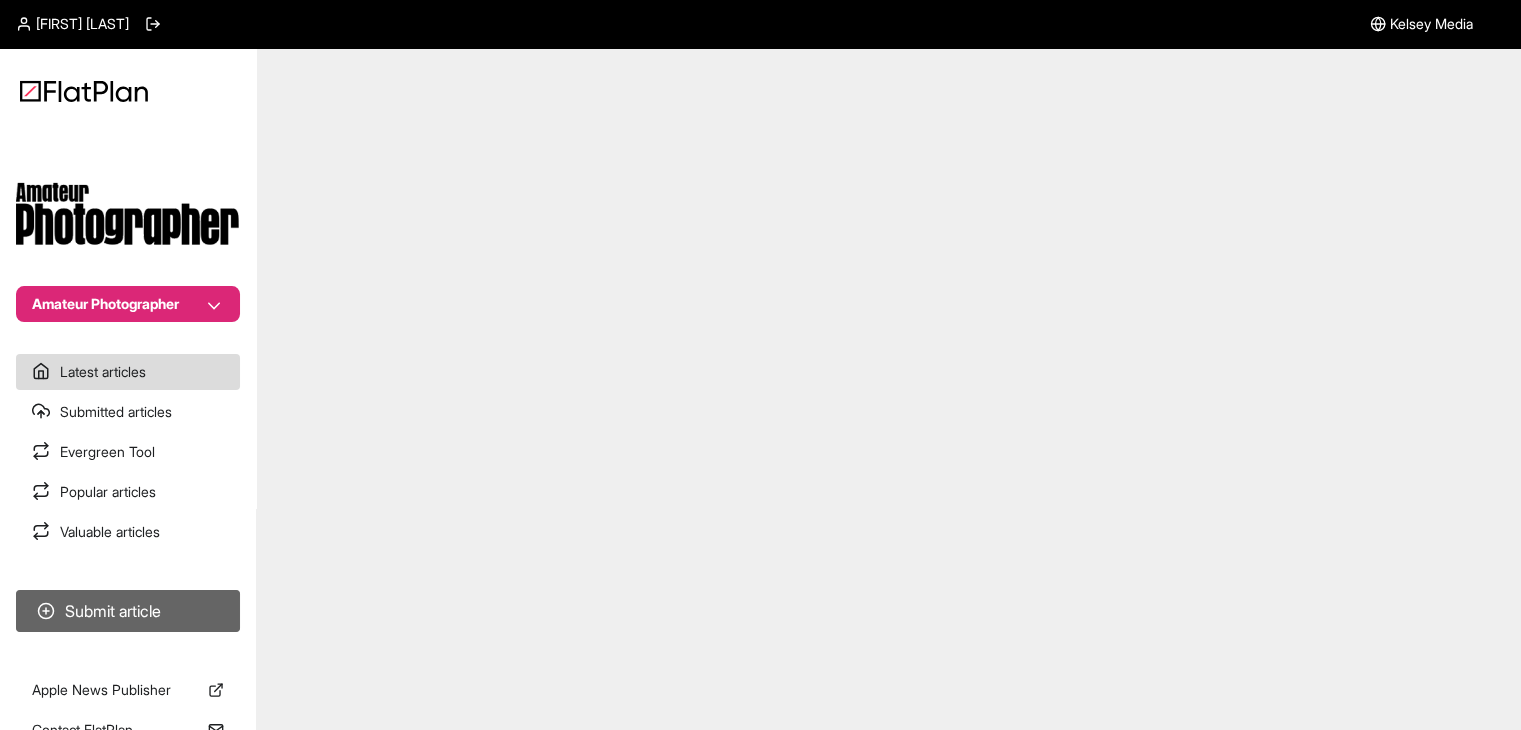 click on "Submit article" at bounding box center (128, 611) 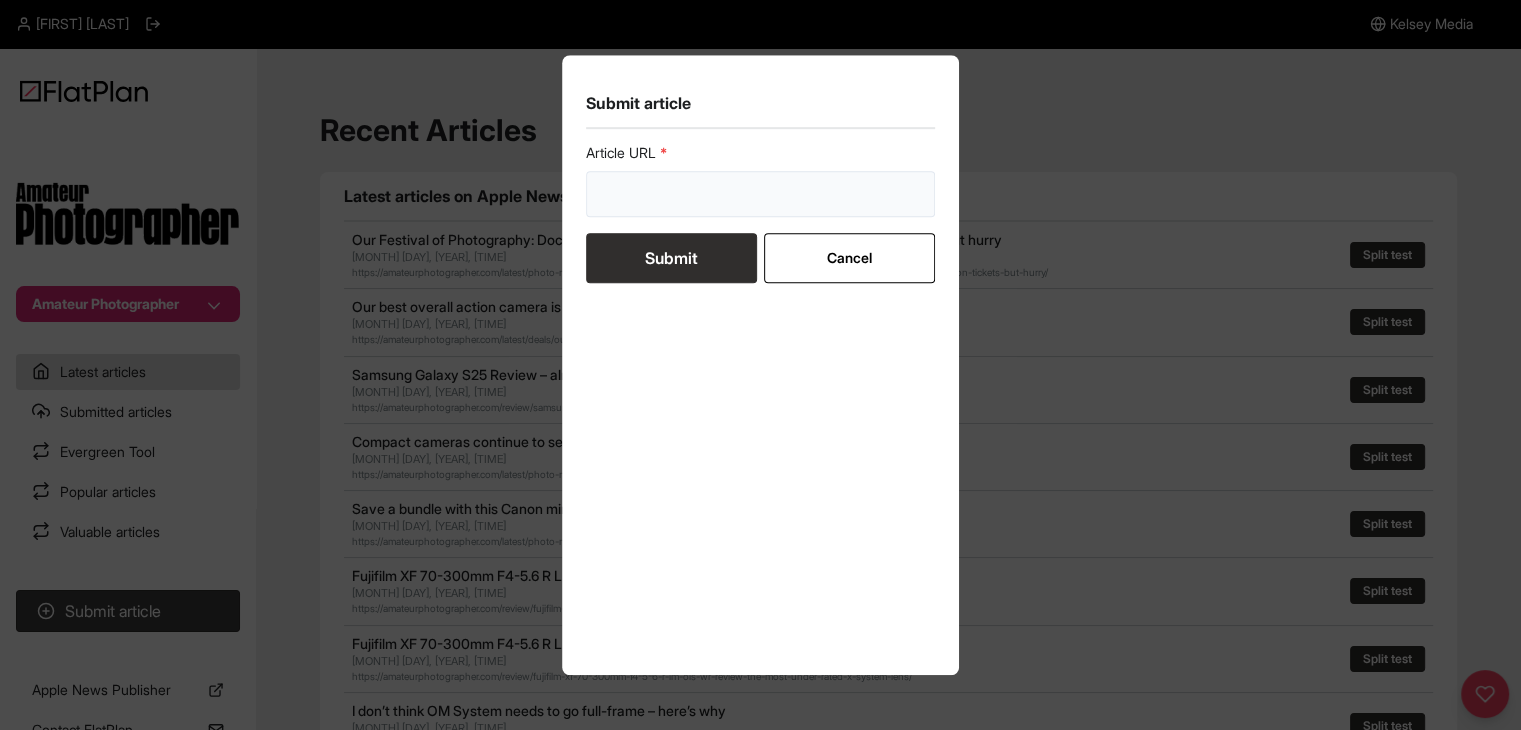 click at bounding box center (761, 194) 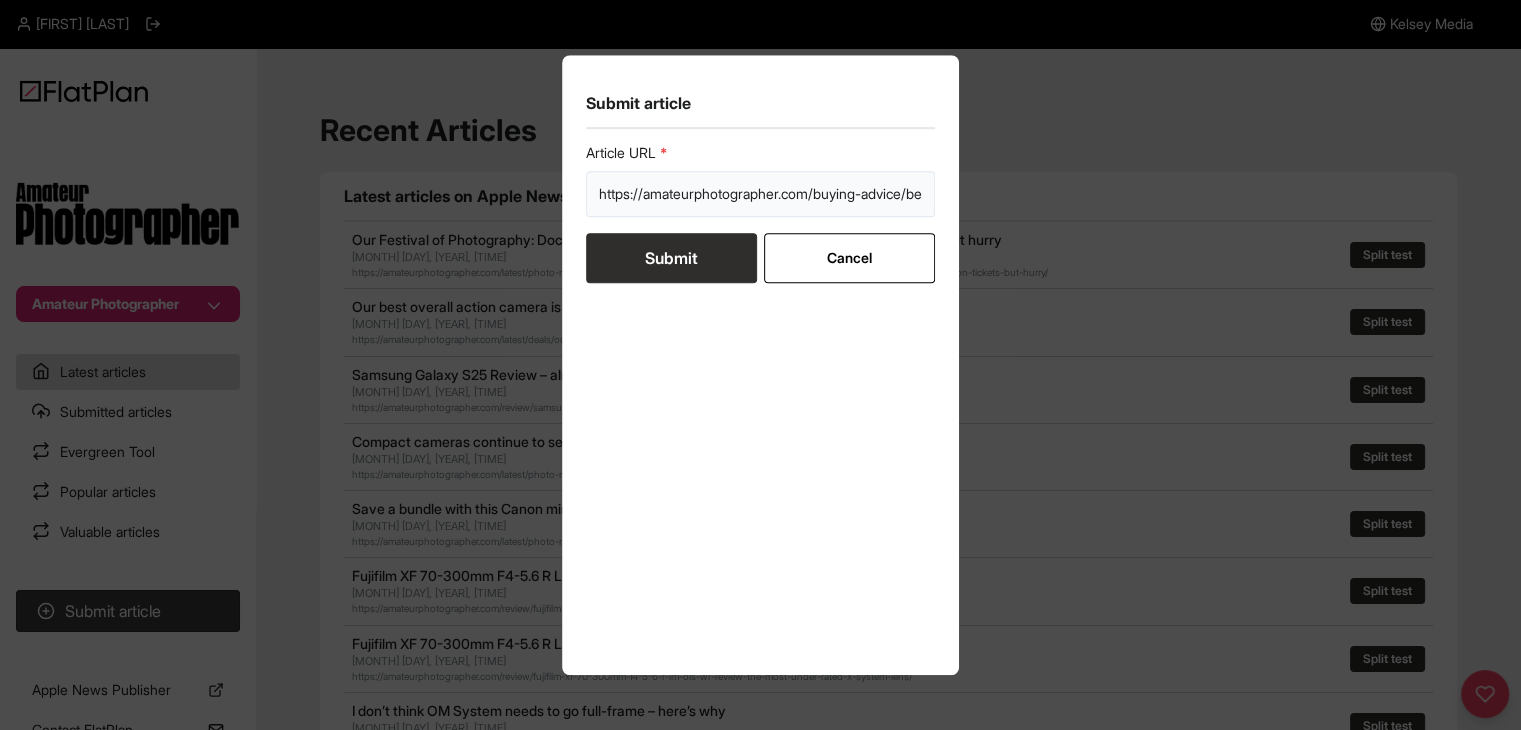 scroll, scrollTop: 0, scrollLeft: 202, axis: horizontal 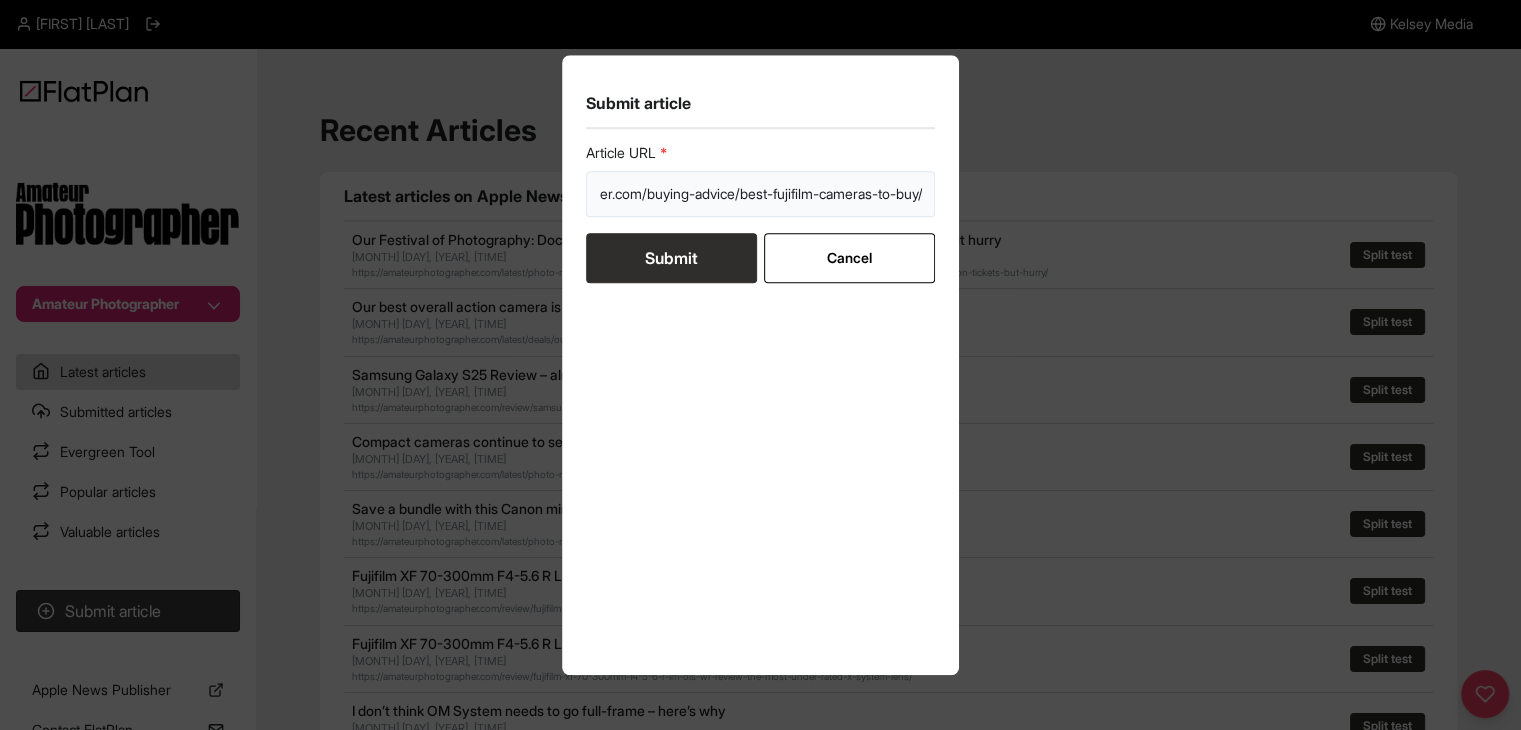 type on "https://amateurphotographer.com/buying-advice/best-fujifilm-cameras-to-buy/" 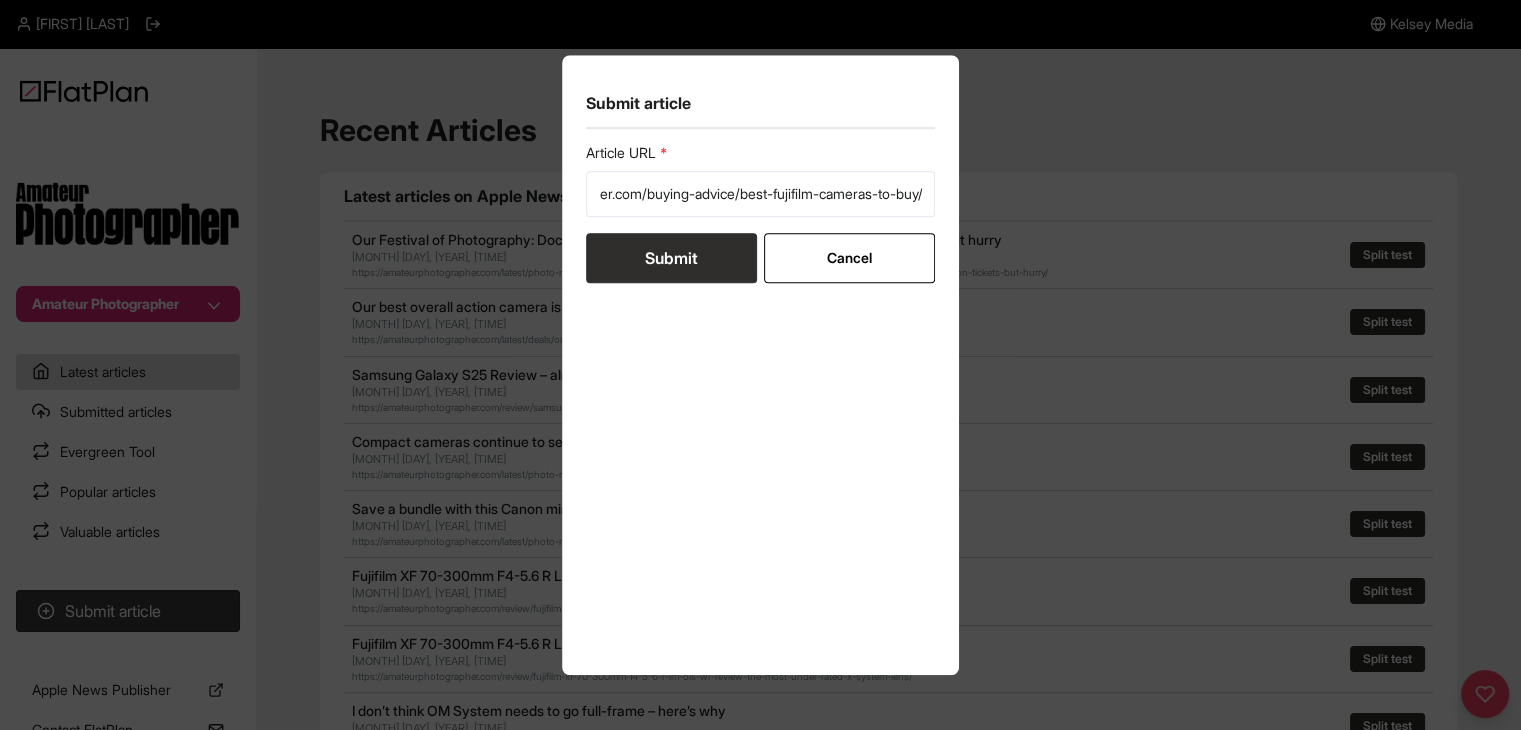 click on "Submit" at bounding box center (671, 258) 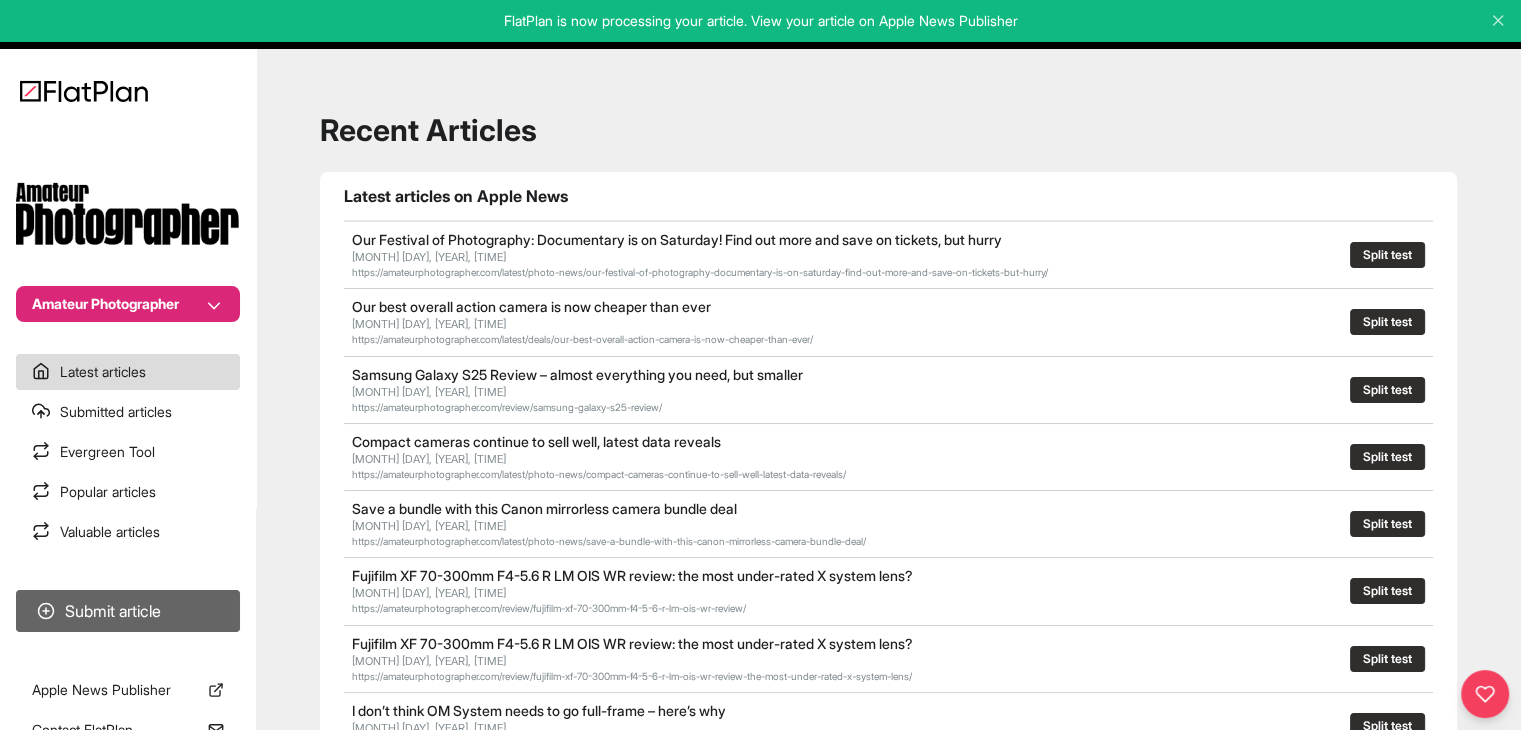 click on "Submit article" at bounding box center [128, 611] 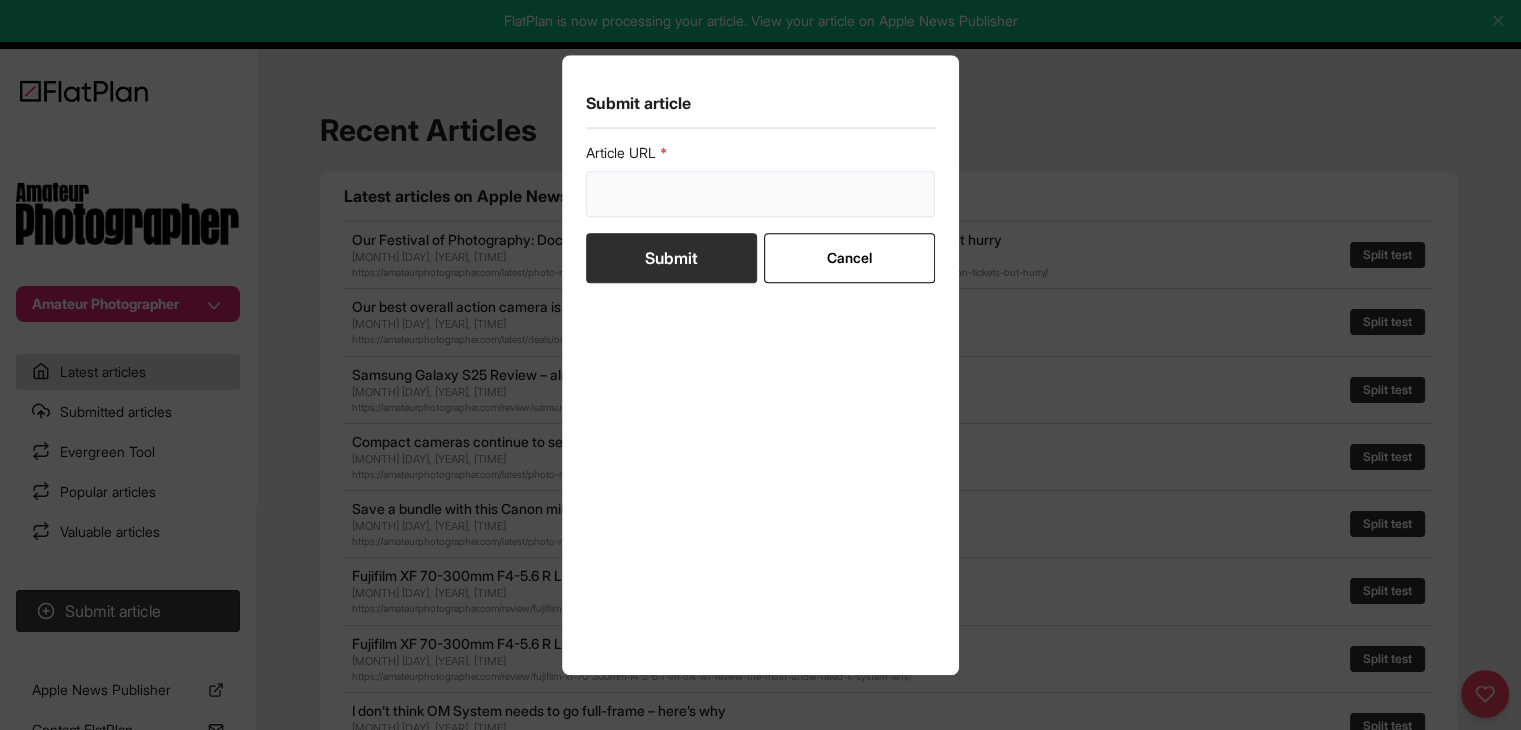 click at bounding box center [761, 194] 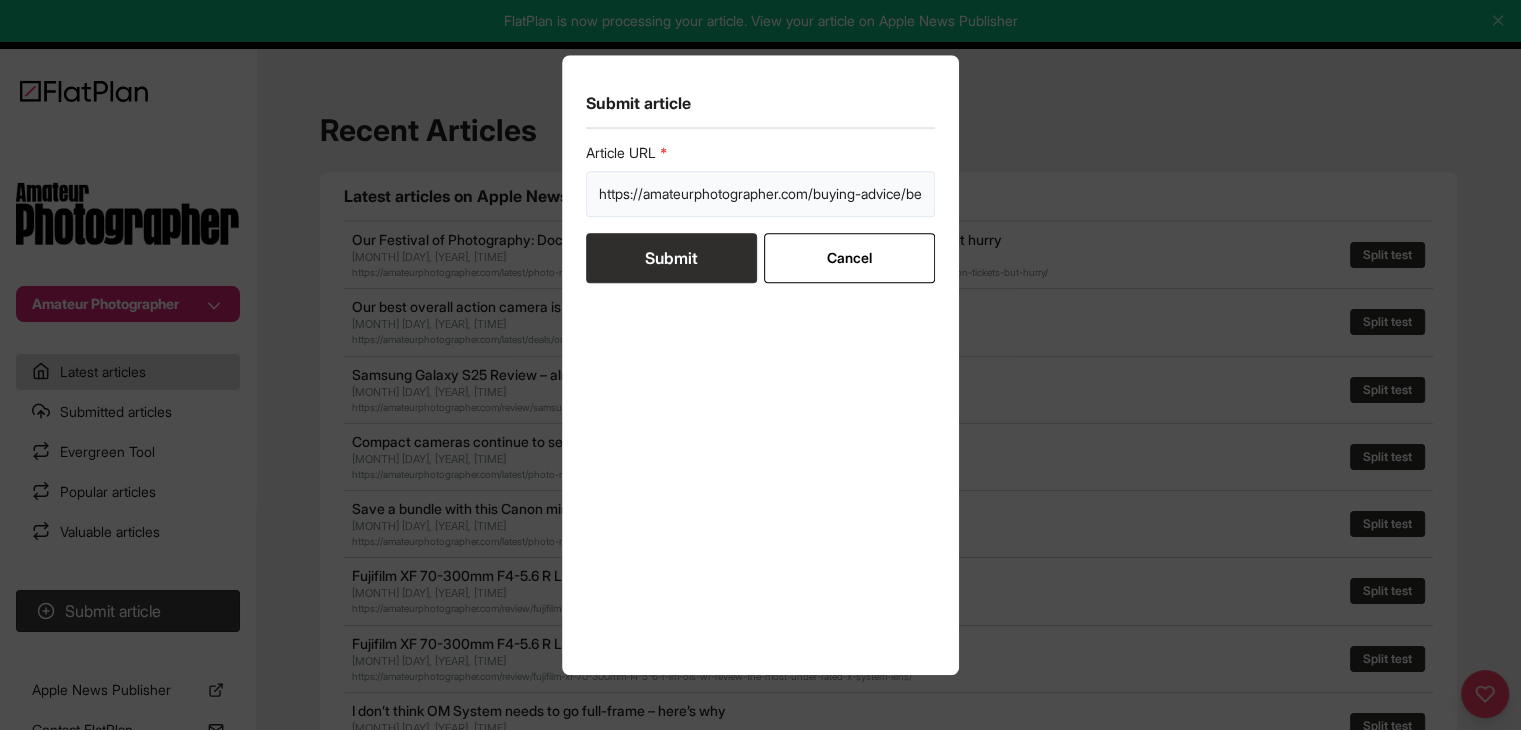 scroll, scrollTop: 0, scrollLeft: 204, axis: horizontal 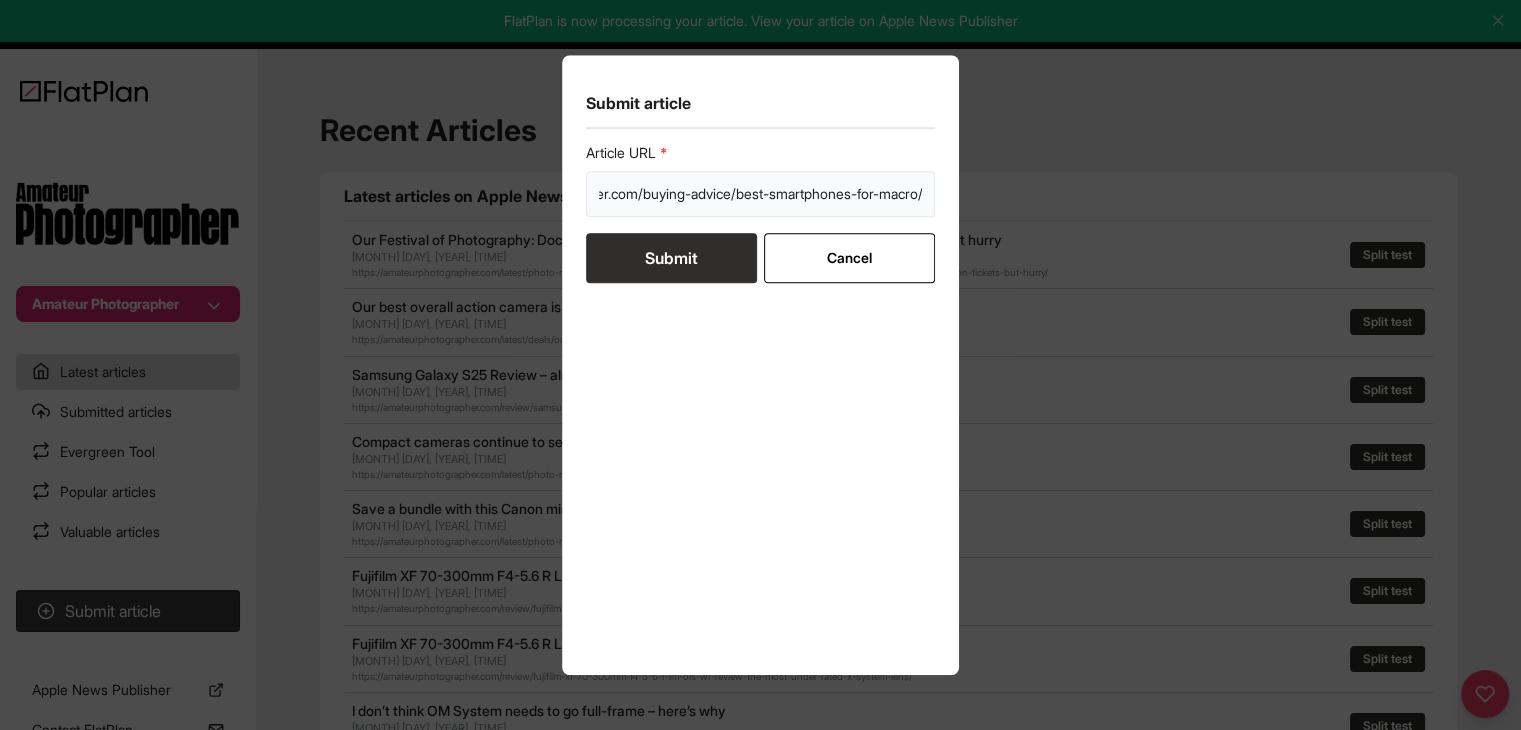 type on "https://amateurphotographer.com/buying-advice/best-smartphones-for-macro/" 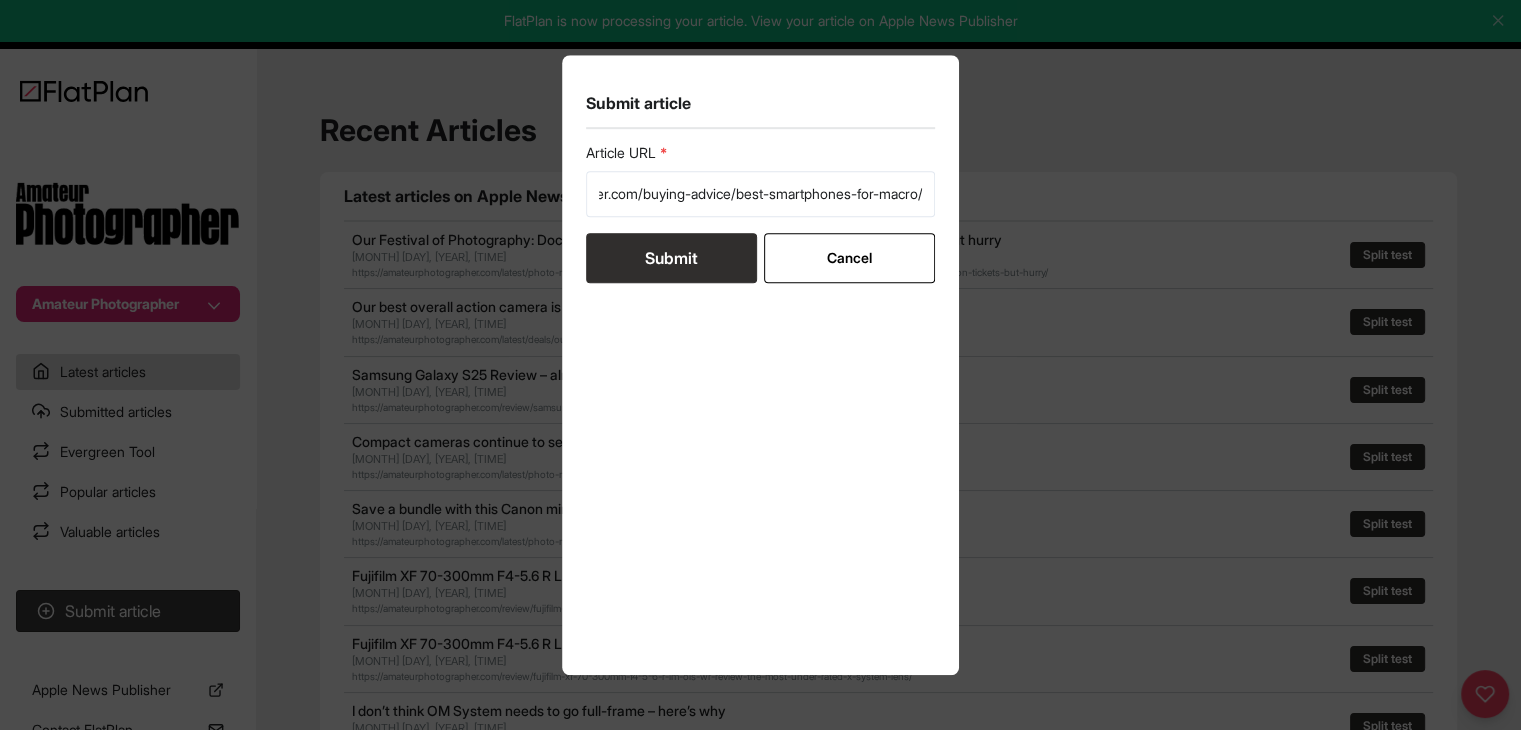 click on "Submit" at bounding box center [671, 258] 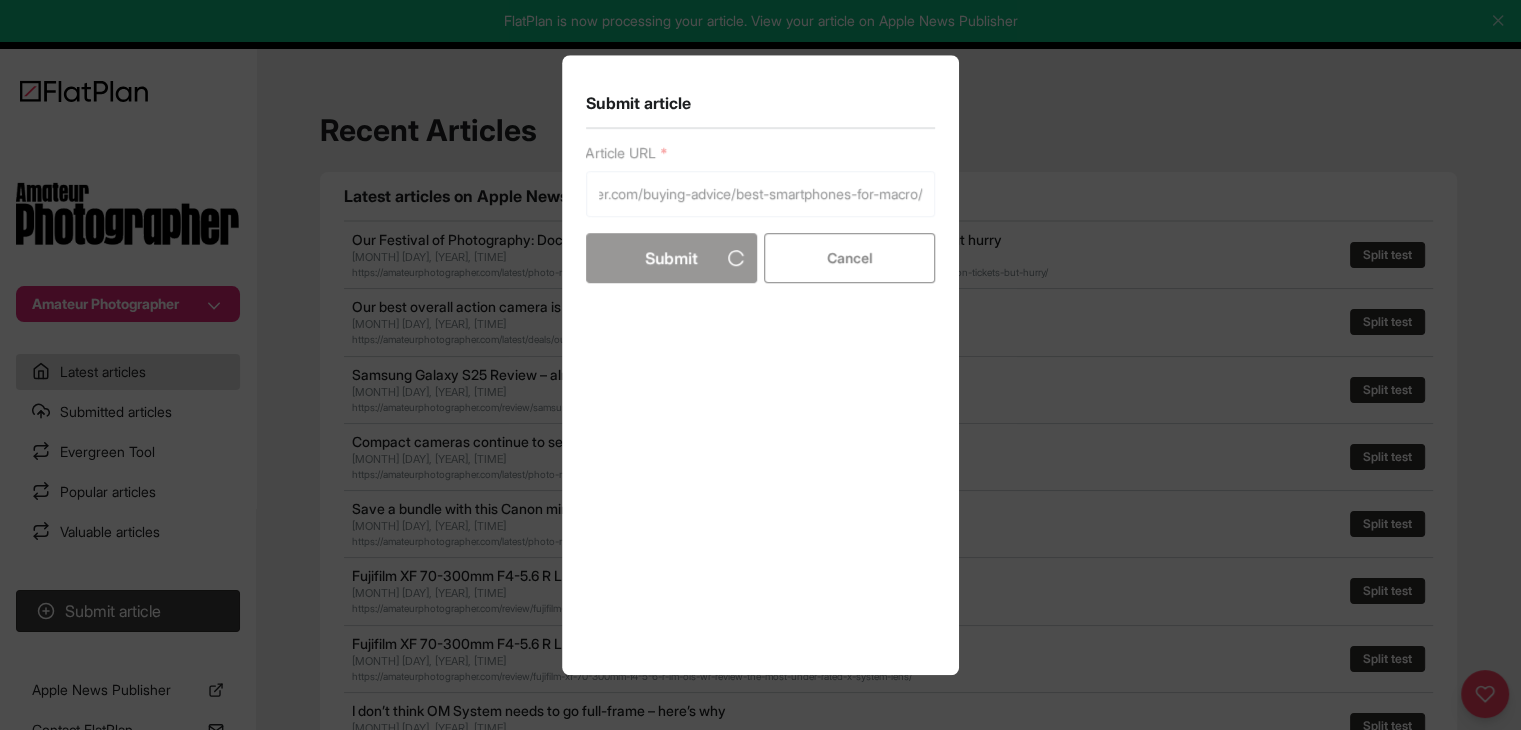 scroll, scrollTop: 0, scrollLeft: 0, axis: both 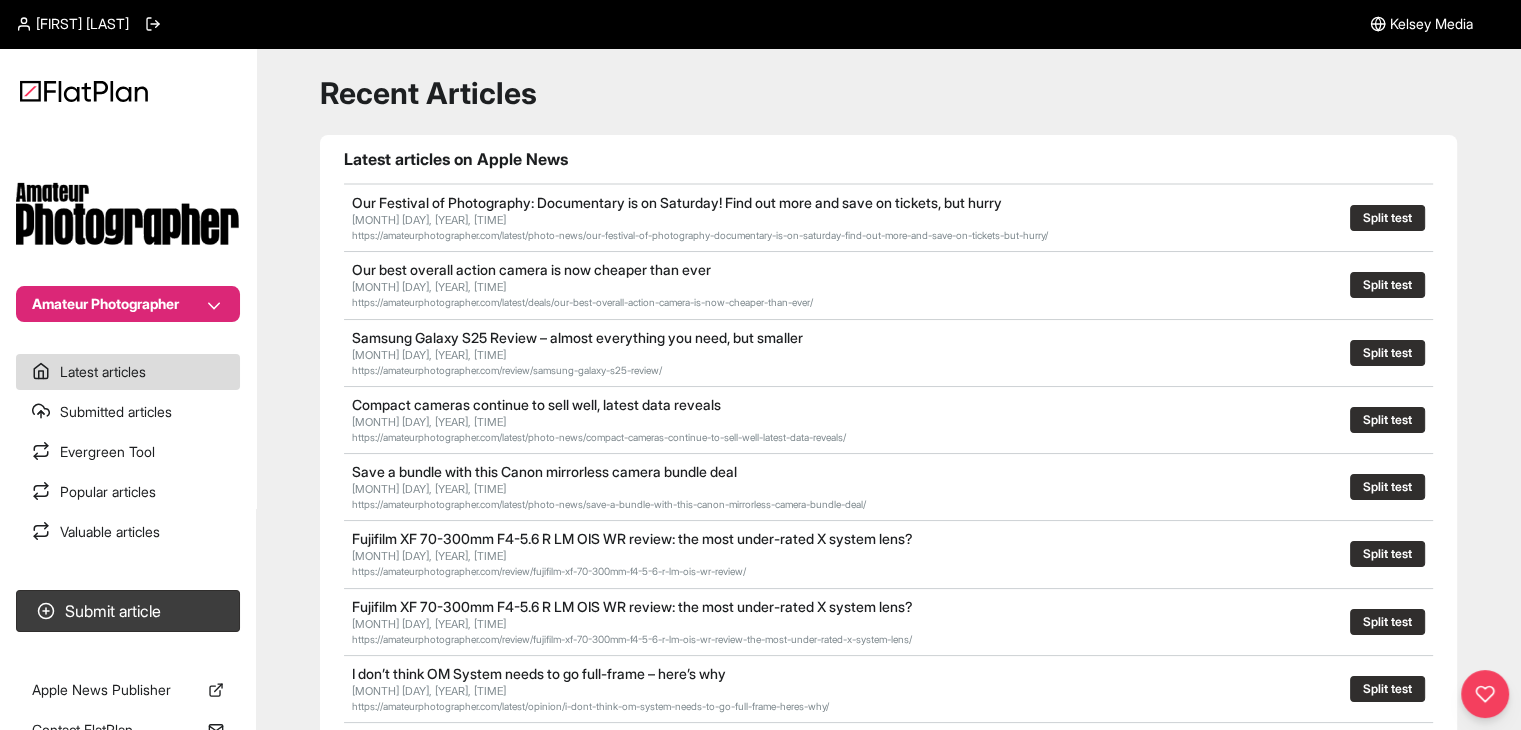 click on "Amateur Photographer" at bounding box center (128, 304) 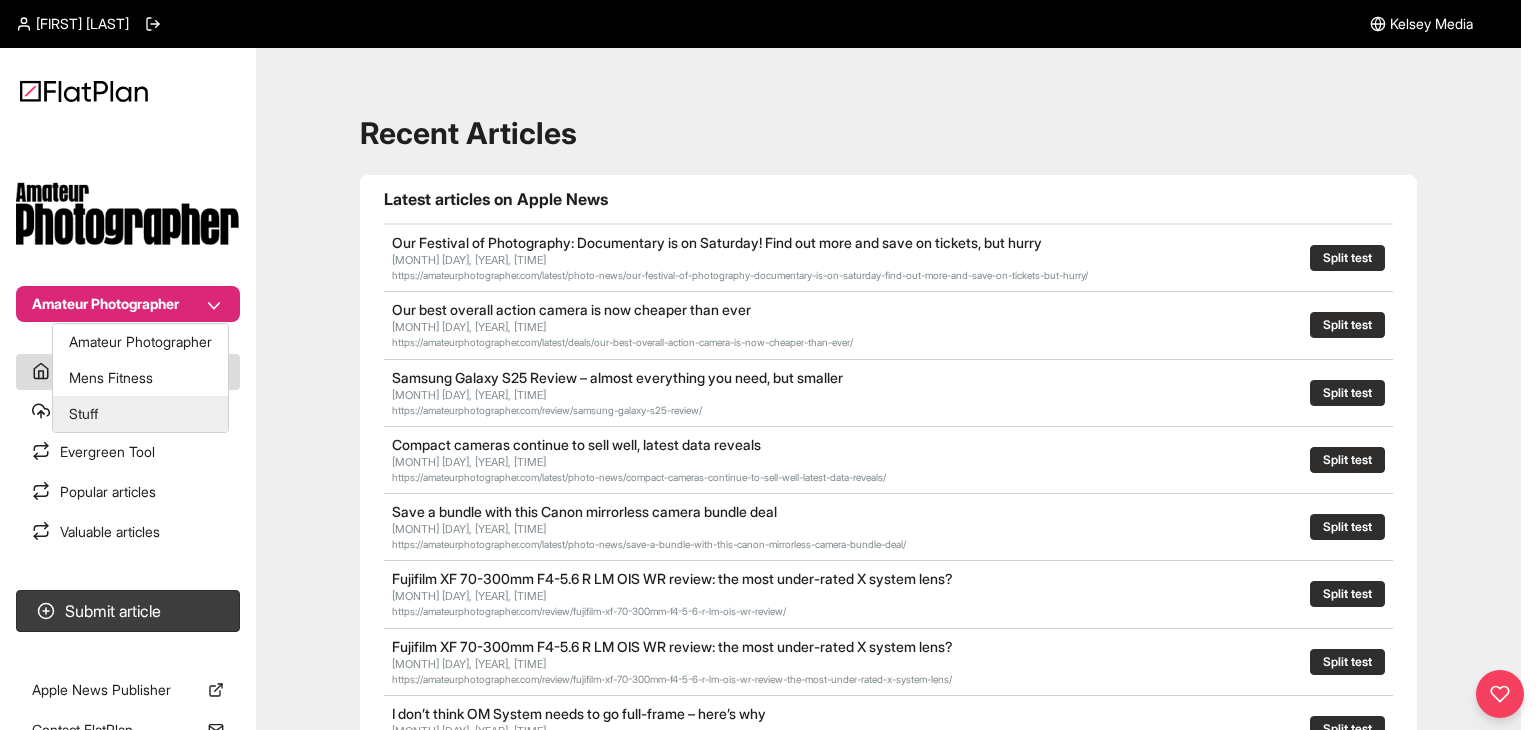 click on "Stuff" at bounding box center [140, 414] 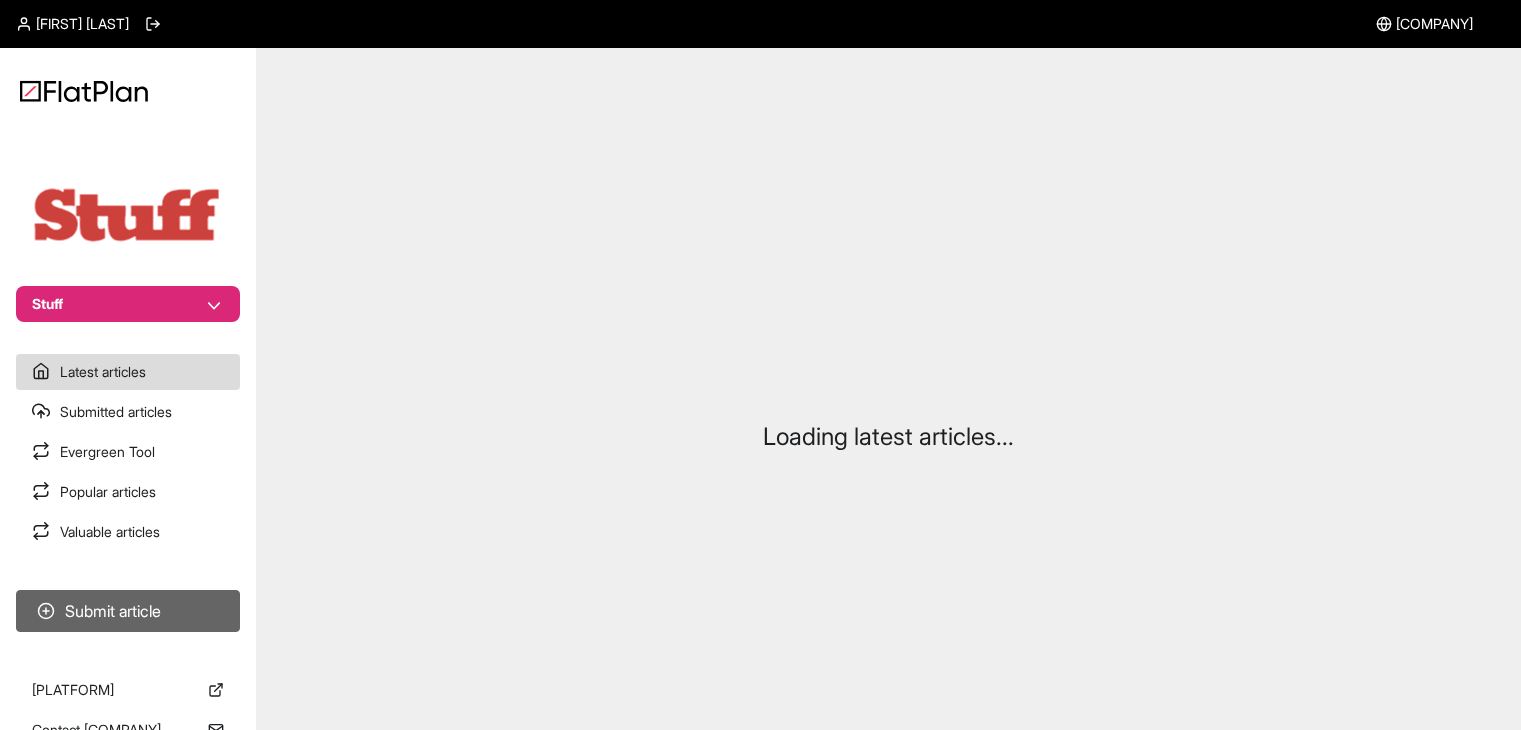 scroll, scrollTop: 0, scrollLeft: 0, axis: both 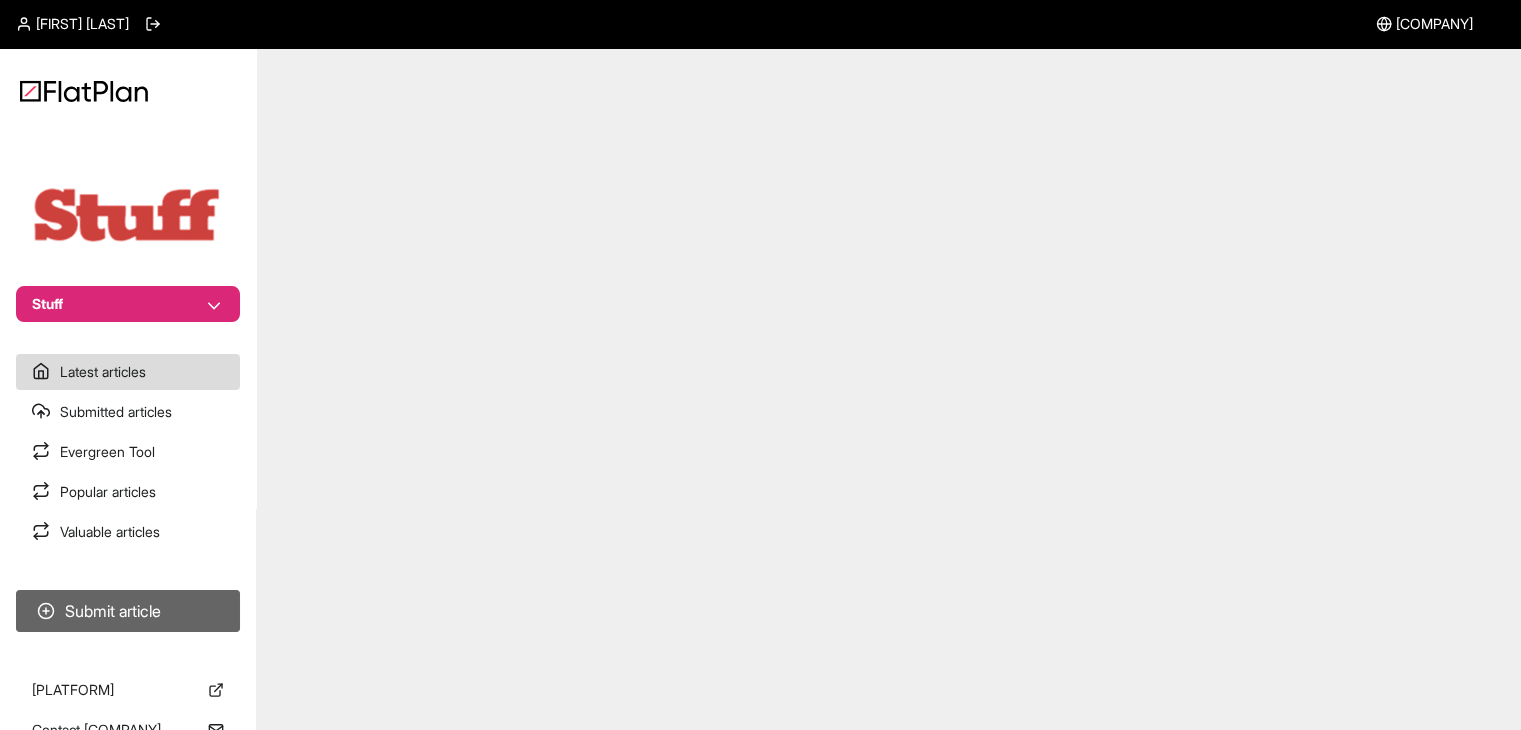 click on "Submit article" at bounding box center [128, 611] 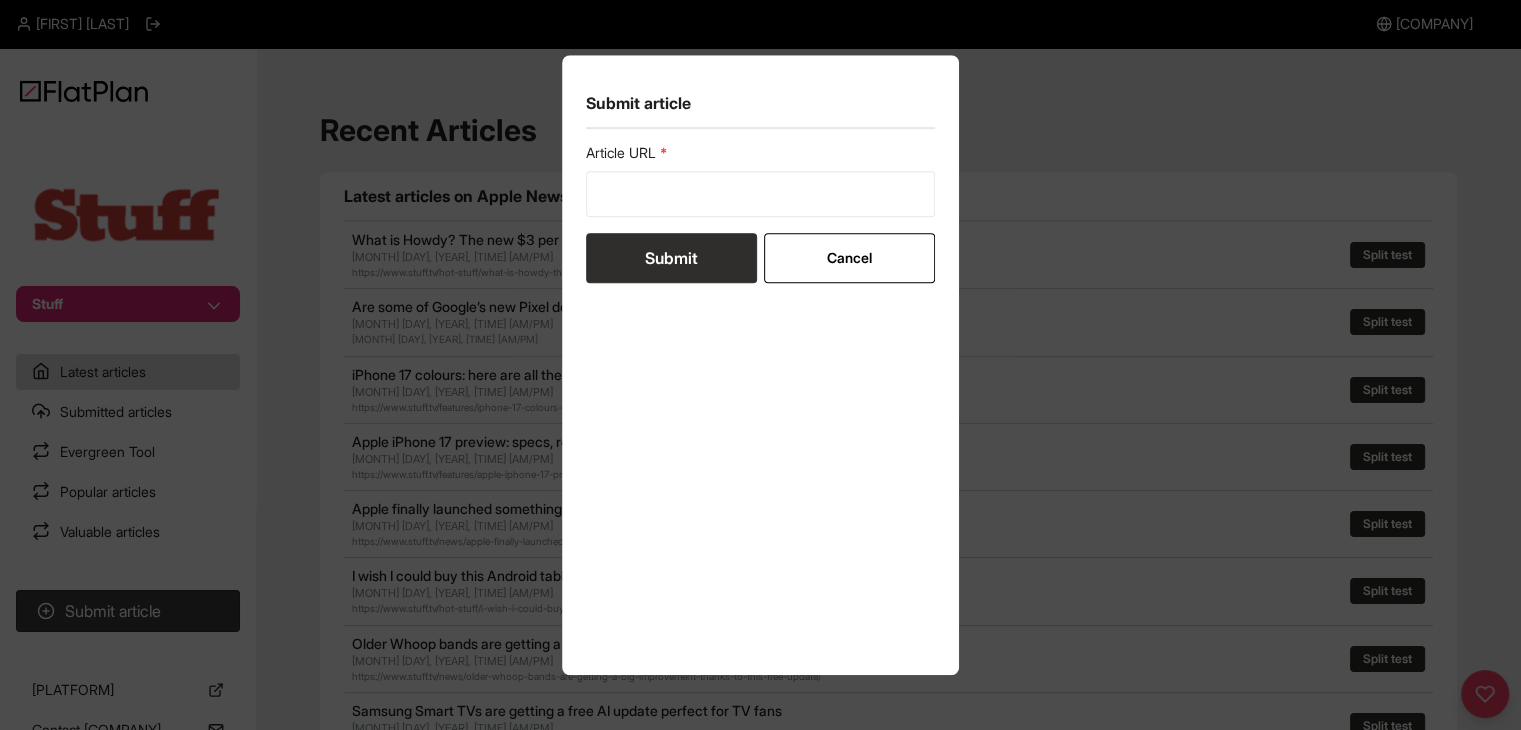 click on "Article URL Submit Cancel" at bounding box center [761, 213] 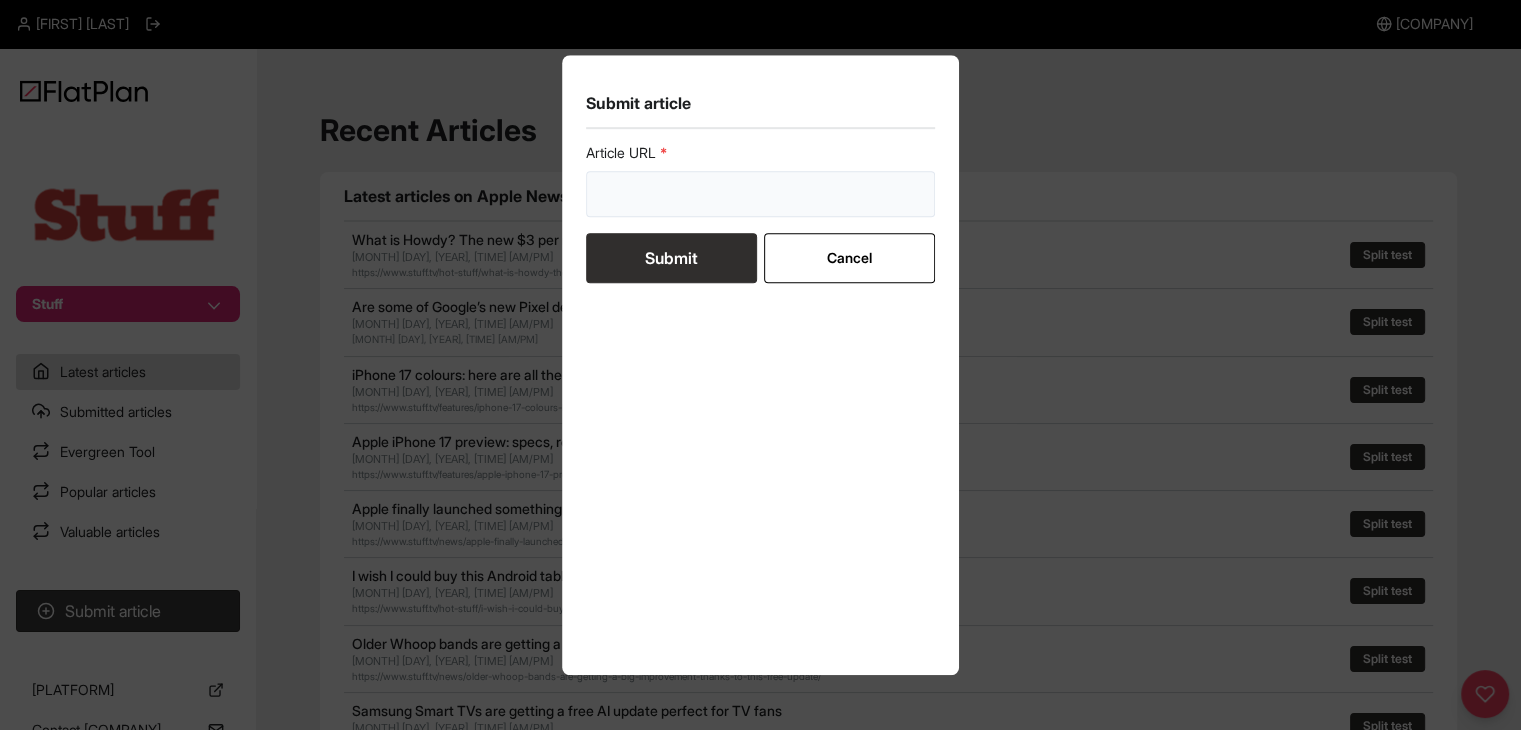 click at bounding box center (761, 194) 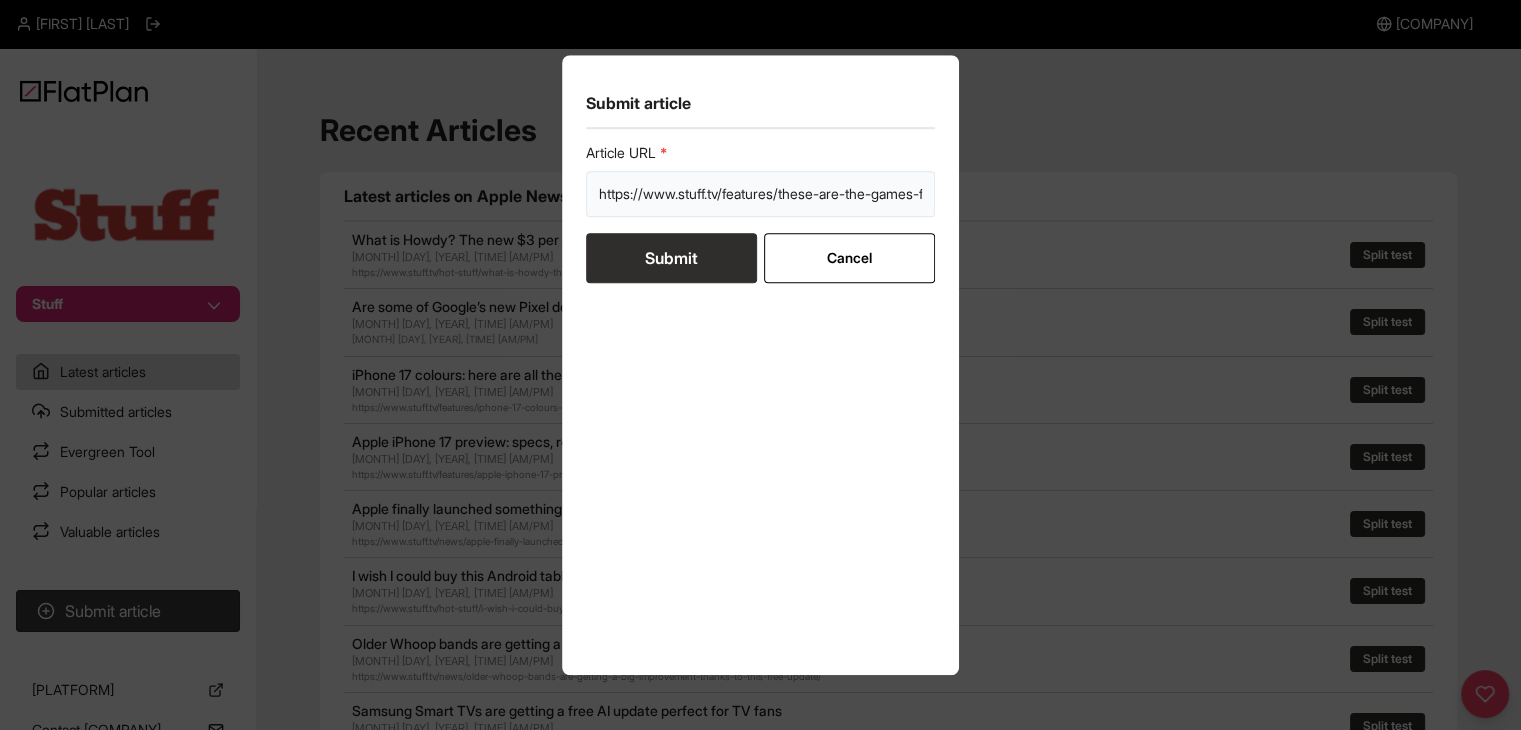 scroll, scrollTop: 0, scrollLeft: 504, axis: horizontal 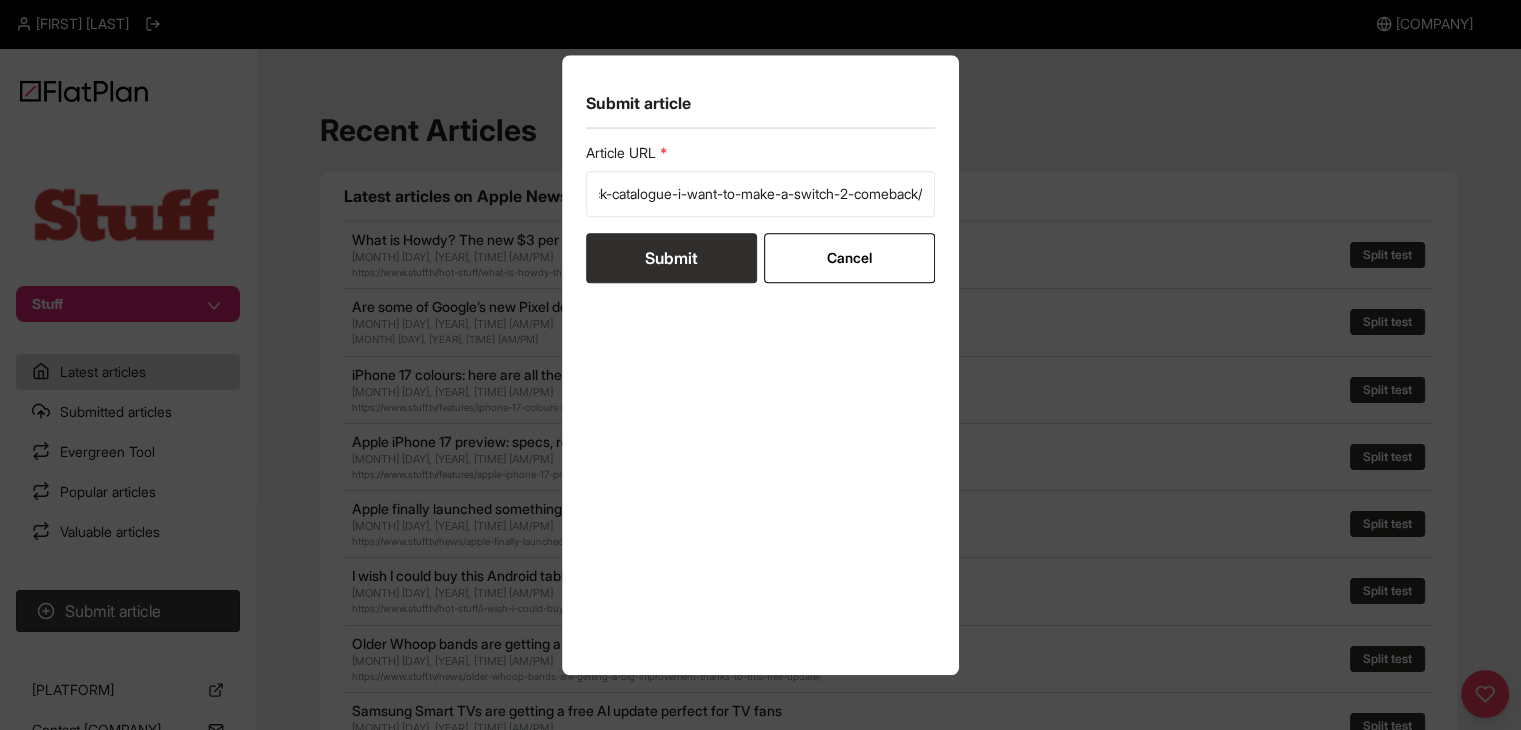 click on "Article URL https://www.stuff.tv/features/these-are-the-games-from-nintendos-back-catalogue-i-want-to-make-a-switch-2-comeback/ Submit Cancel" at bounding box center (761, 213) 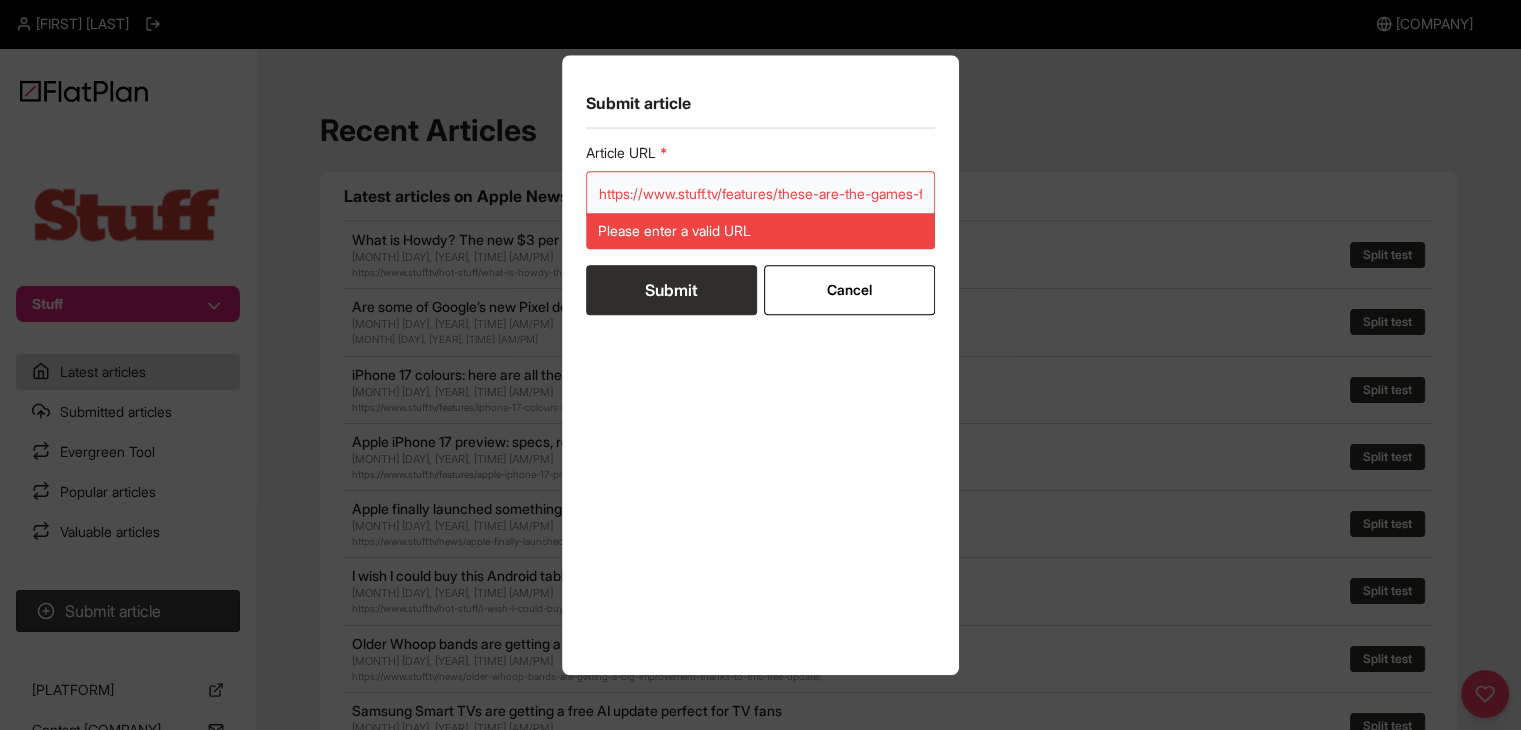 click on "https://www.stuff.tv/features/these-are-the-games-from-nintendos-back-catalogue-i-want-to-make-a-switch-2-comeback/" at bounding box center [761, 194] 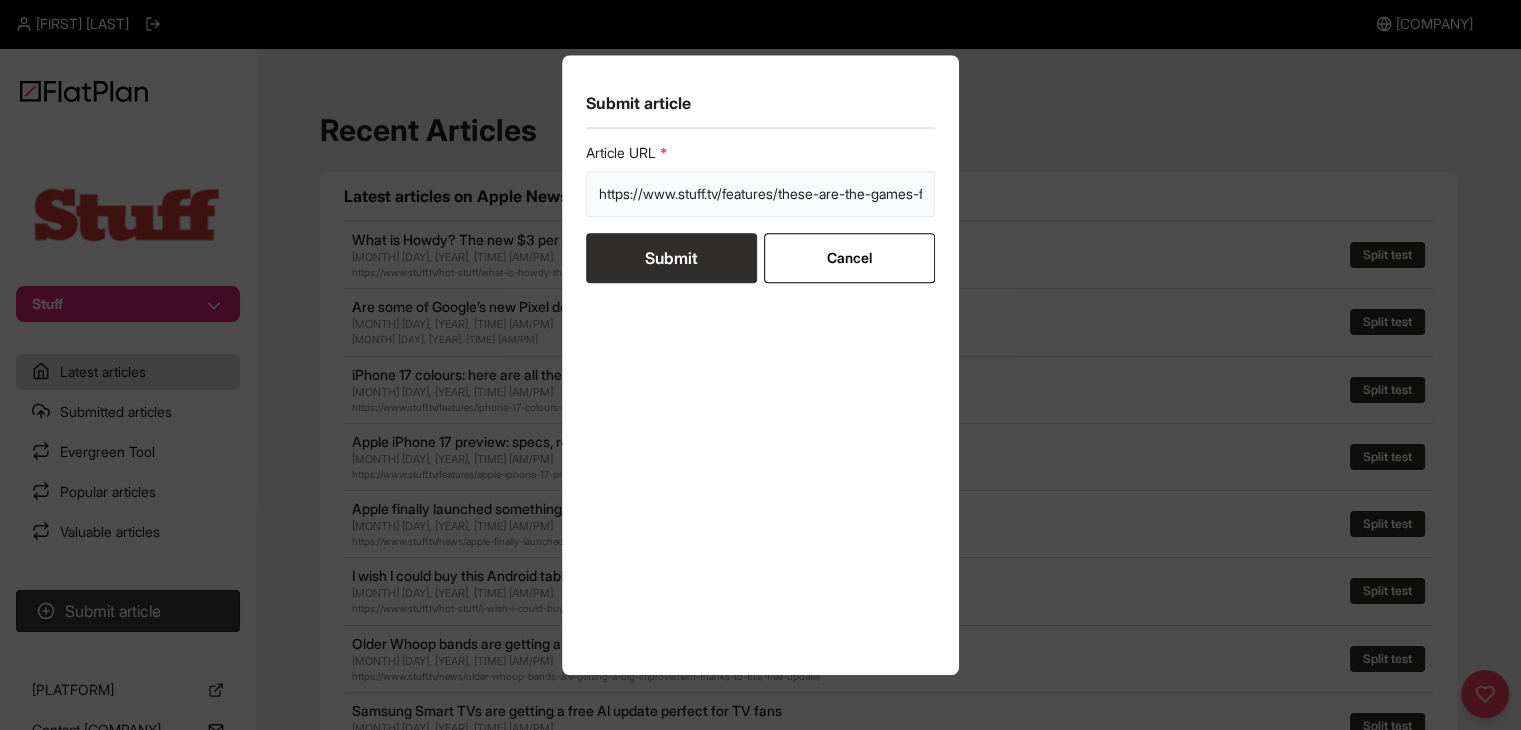 scroll, scrollTop: 0, scrollLeft: 500, axis: horizontal 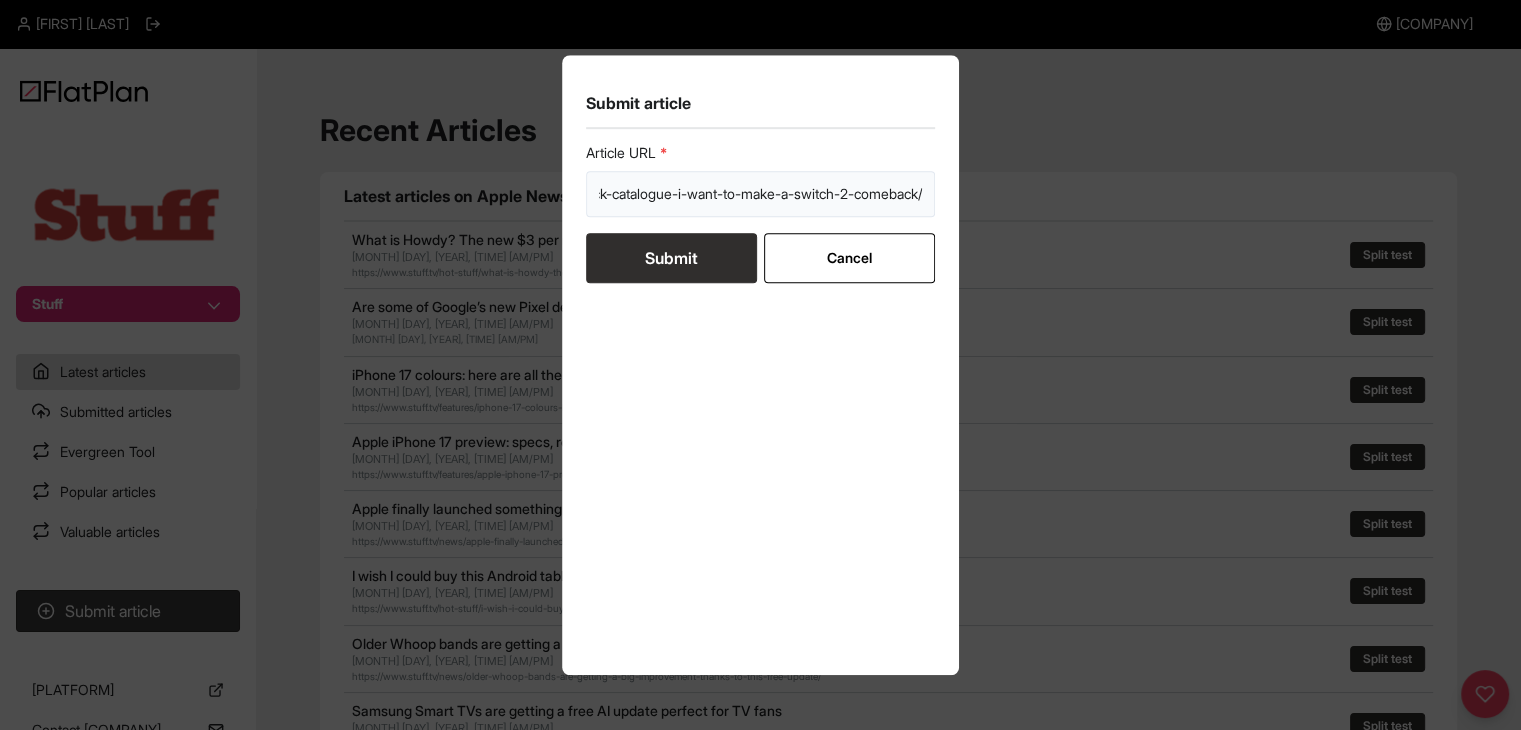 type on "https://www.stuff.tv/features/these-are-the-games-from-nintendos-back-catalogue-i-want-to-make-a-switch-2-comeback/" 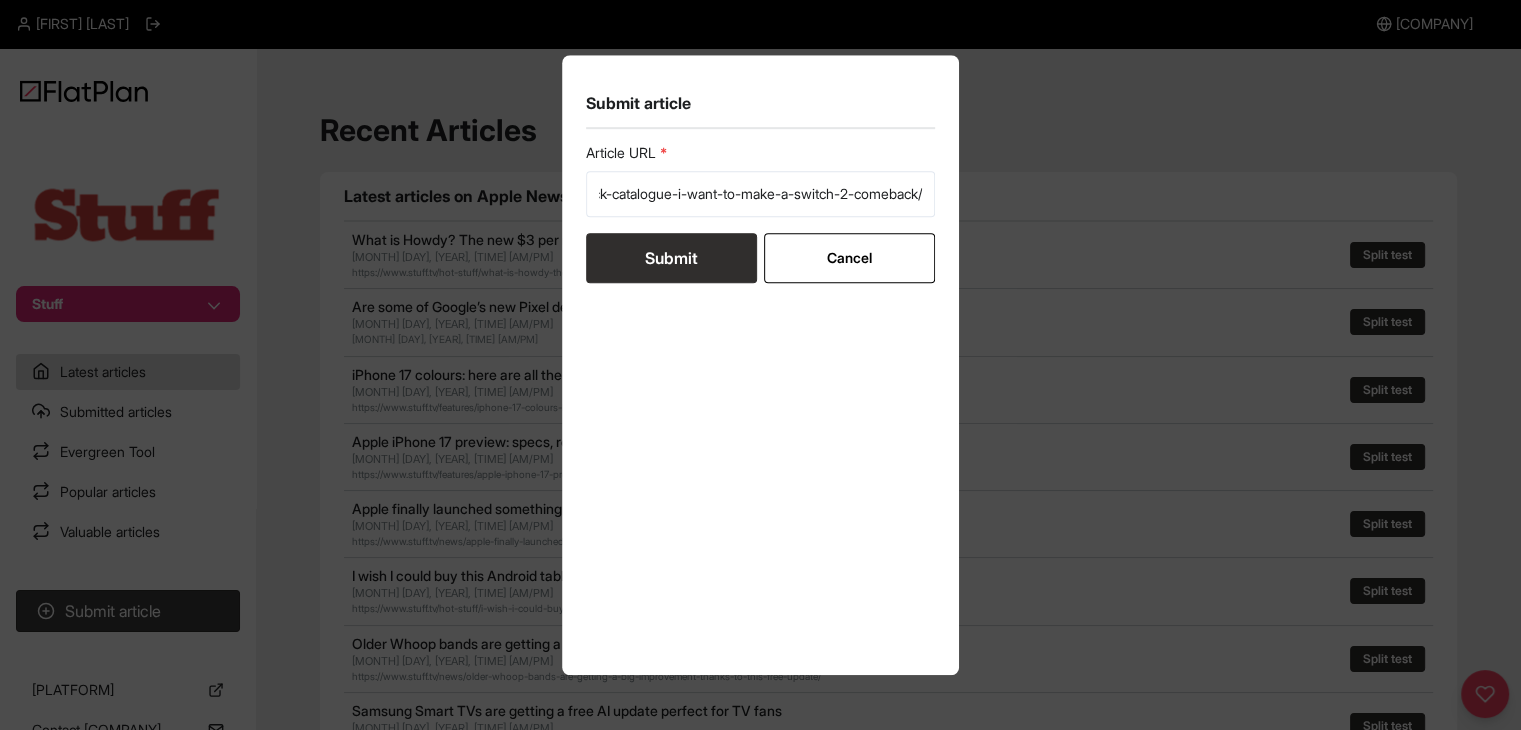 click on "Submit" at bounding box center [671, 258] 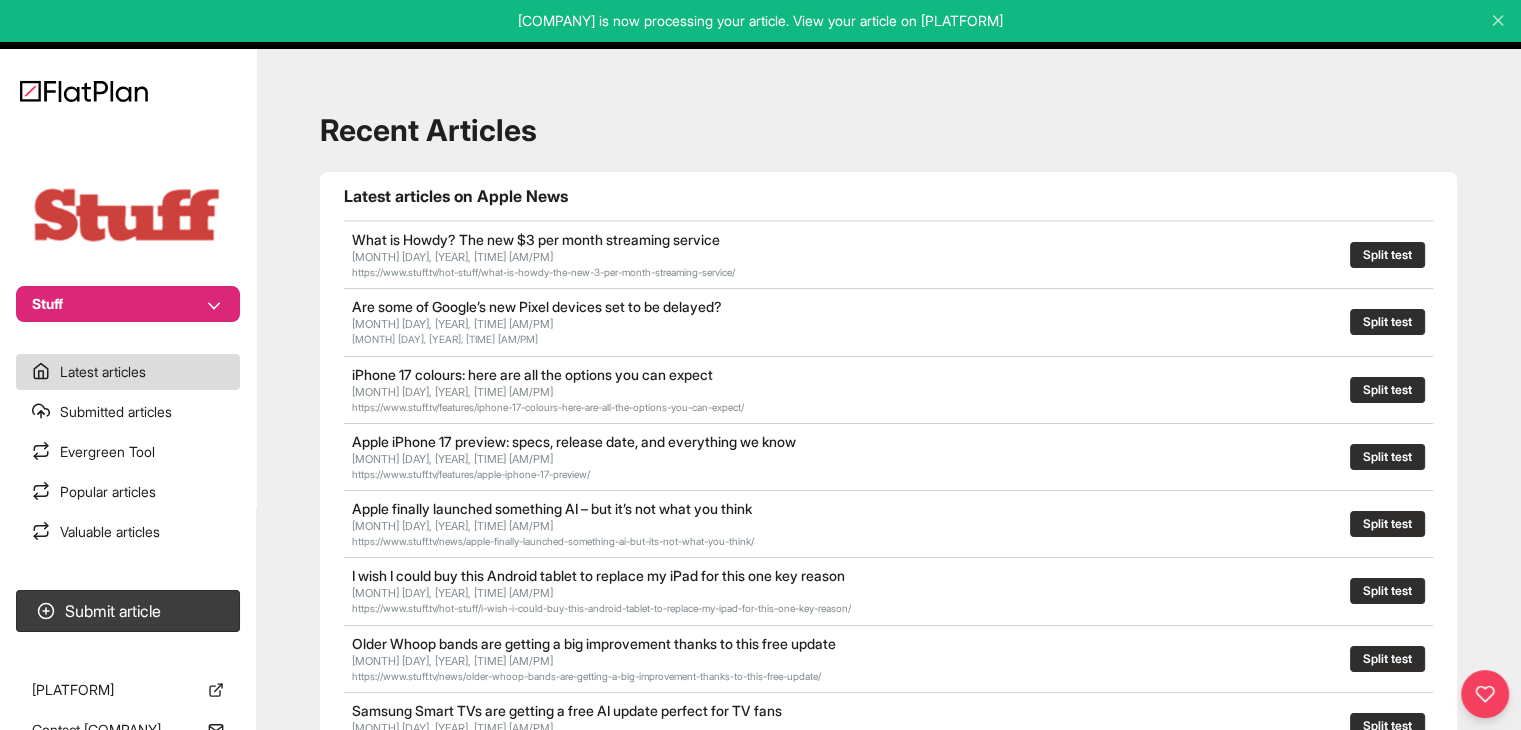 click on "Stuff" at bounding box center (128, 304) 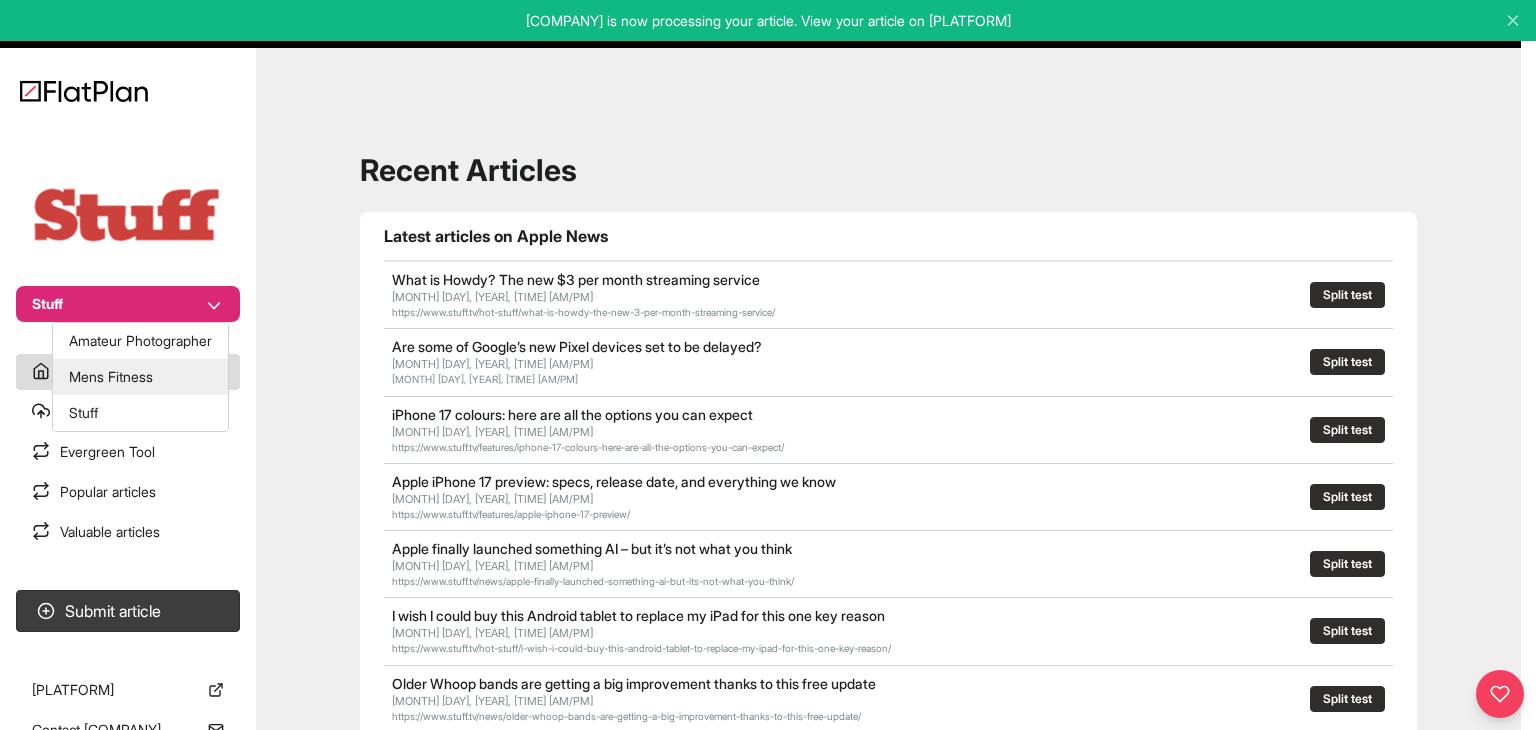 drag, startPoint x: 174, startPoint y: 348, endPoint x: 172, endPoint y: 367, distance: 19.104973 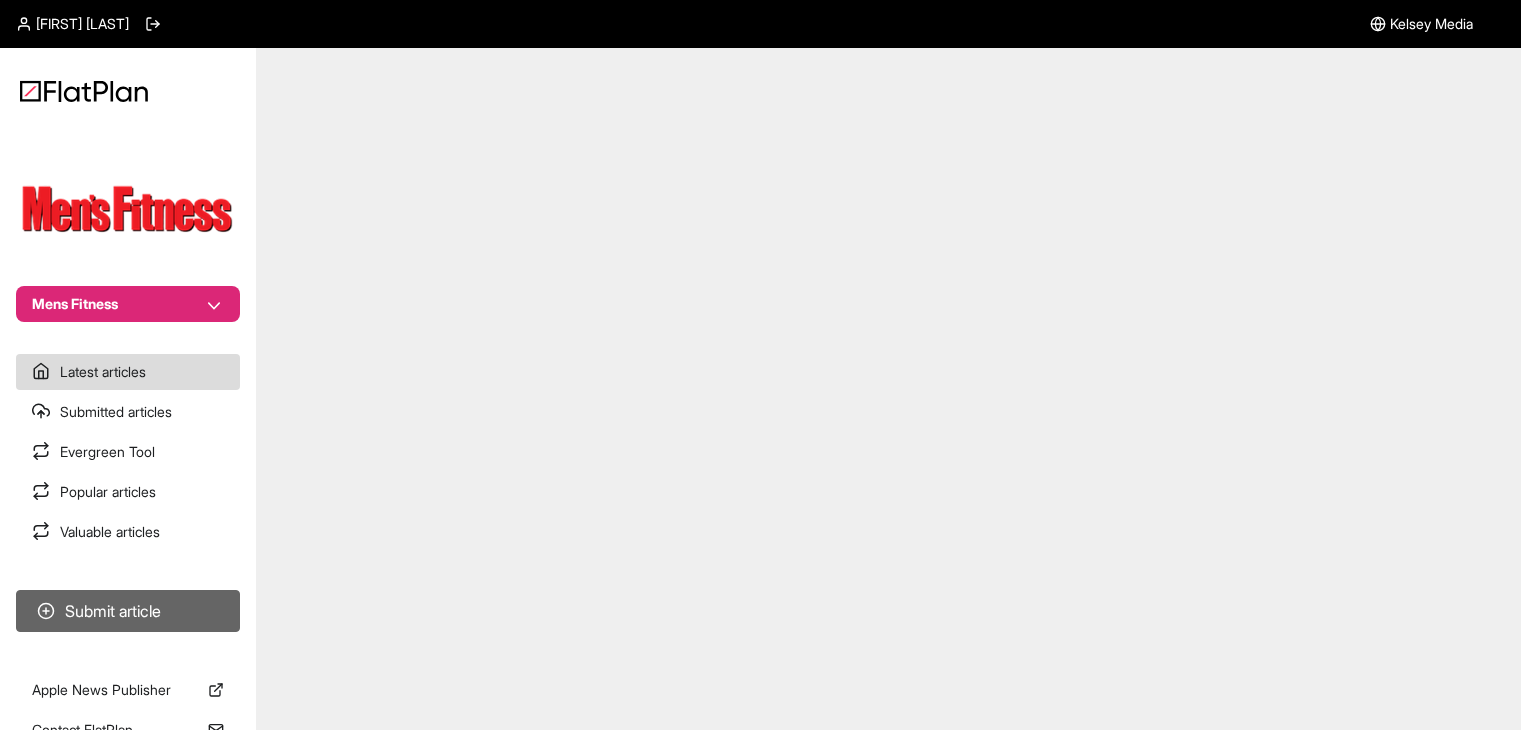 scroll, scrollTop: 0, scrollLeft: 0, axis: both 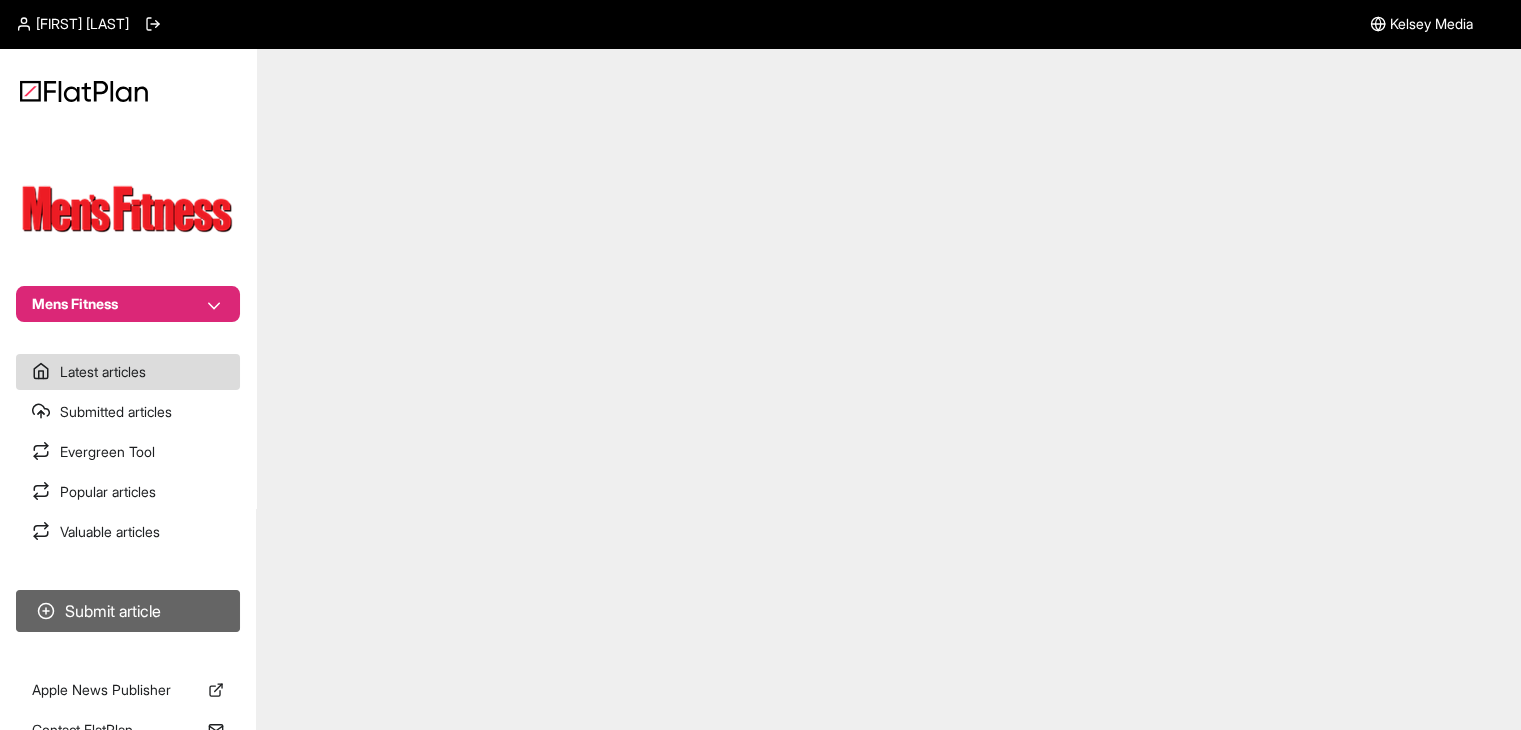 click on "Submit article" at bounding box center (128, 611) 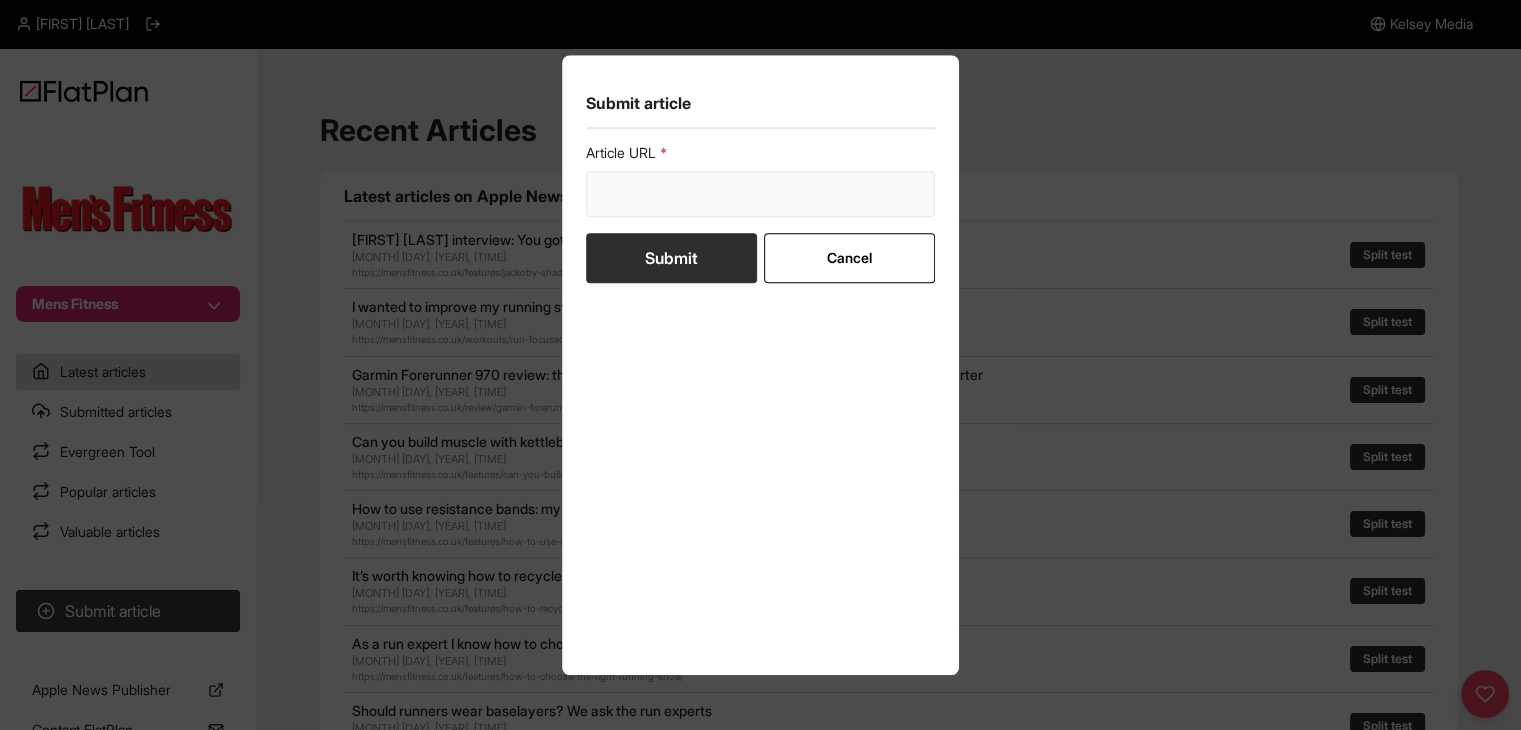 click at bounding box center [761, 194] 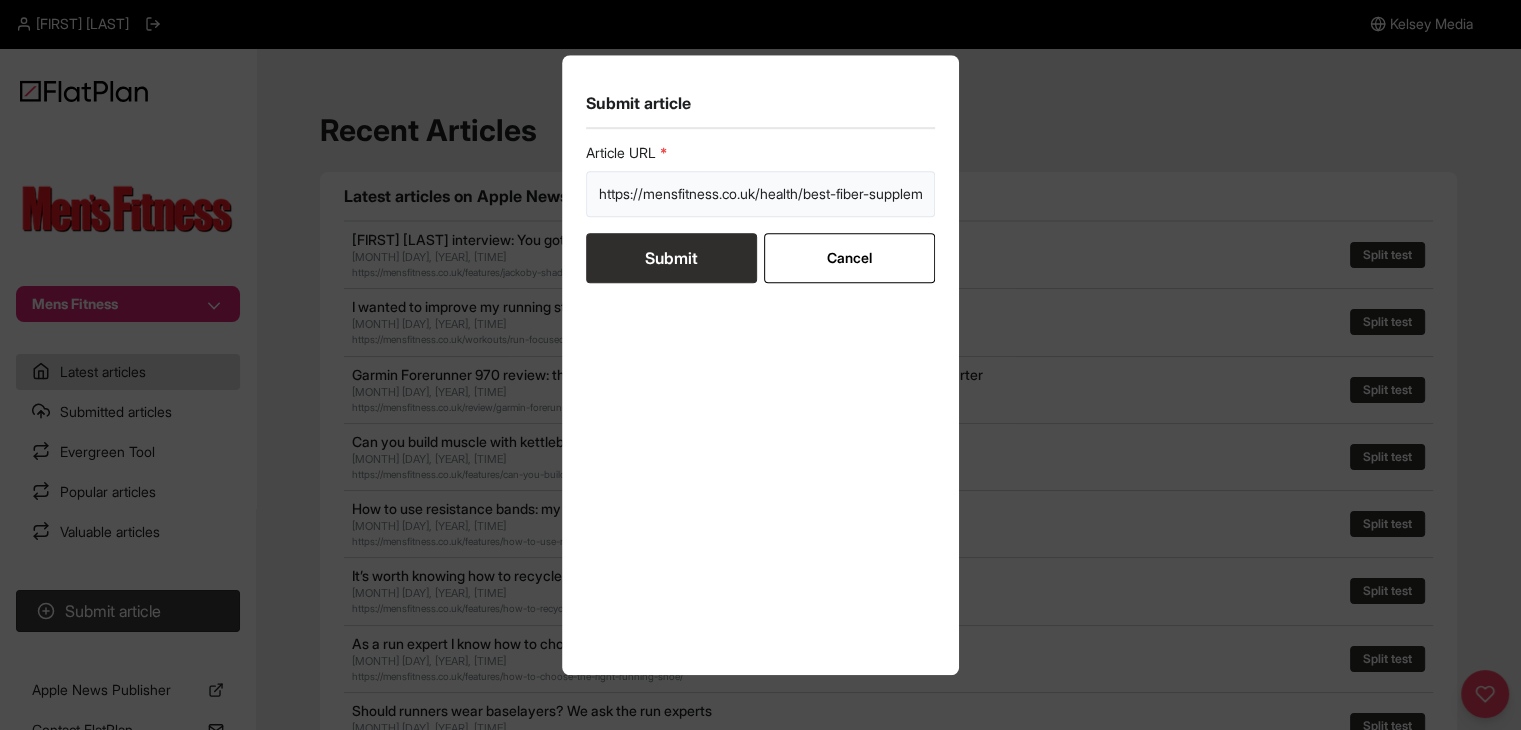 scroll, scrollTop: 0, scrollLeft: 56, axis: horizontal 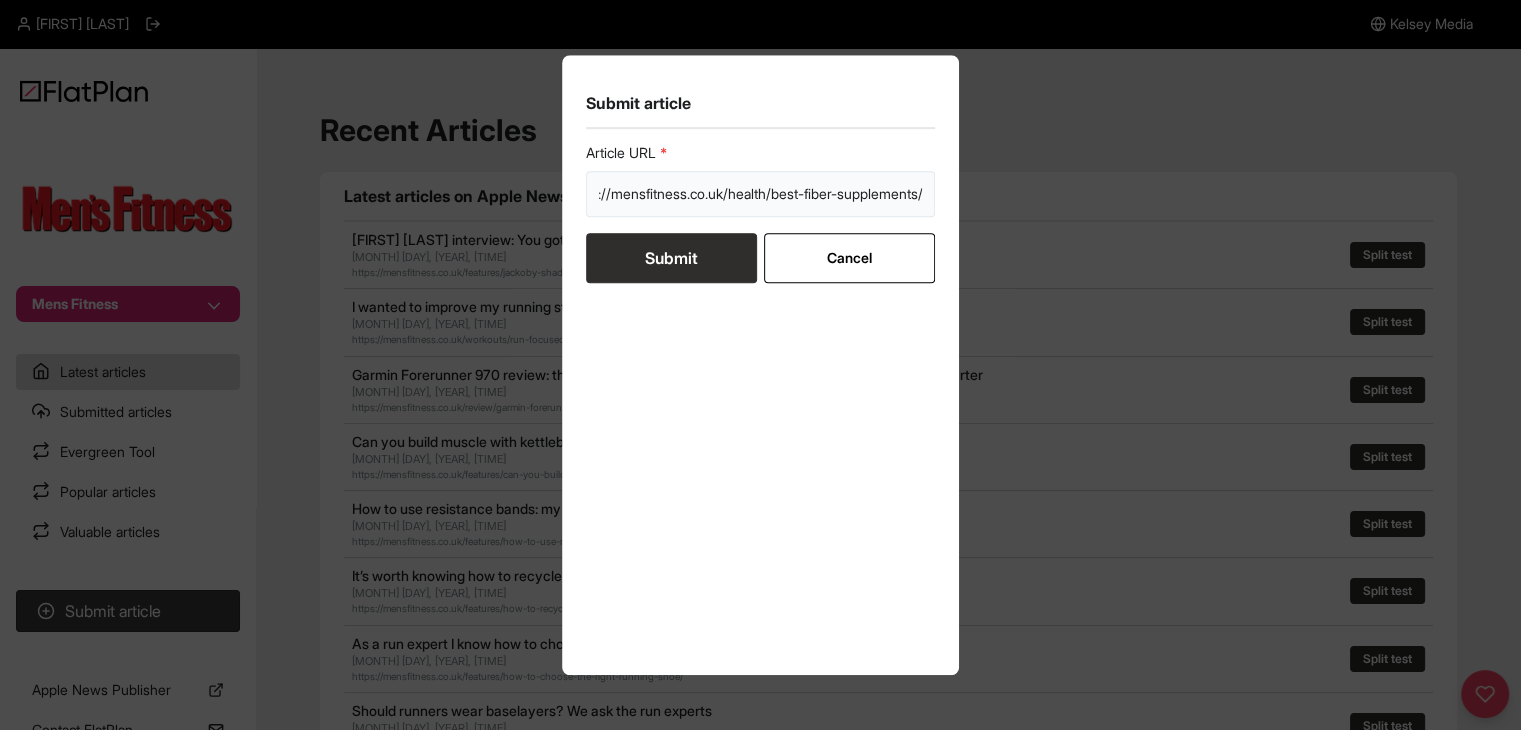 type on "https://mensfitness.co.uk/health/best-fiber-supplements/" 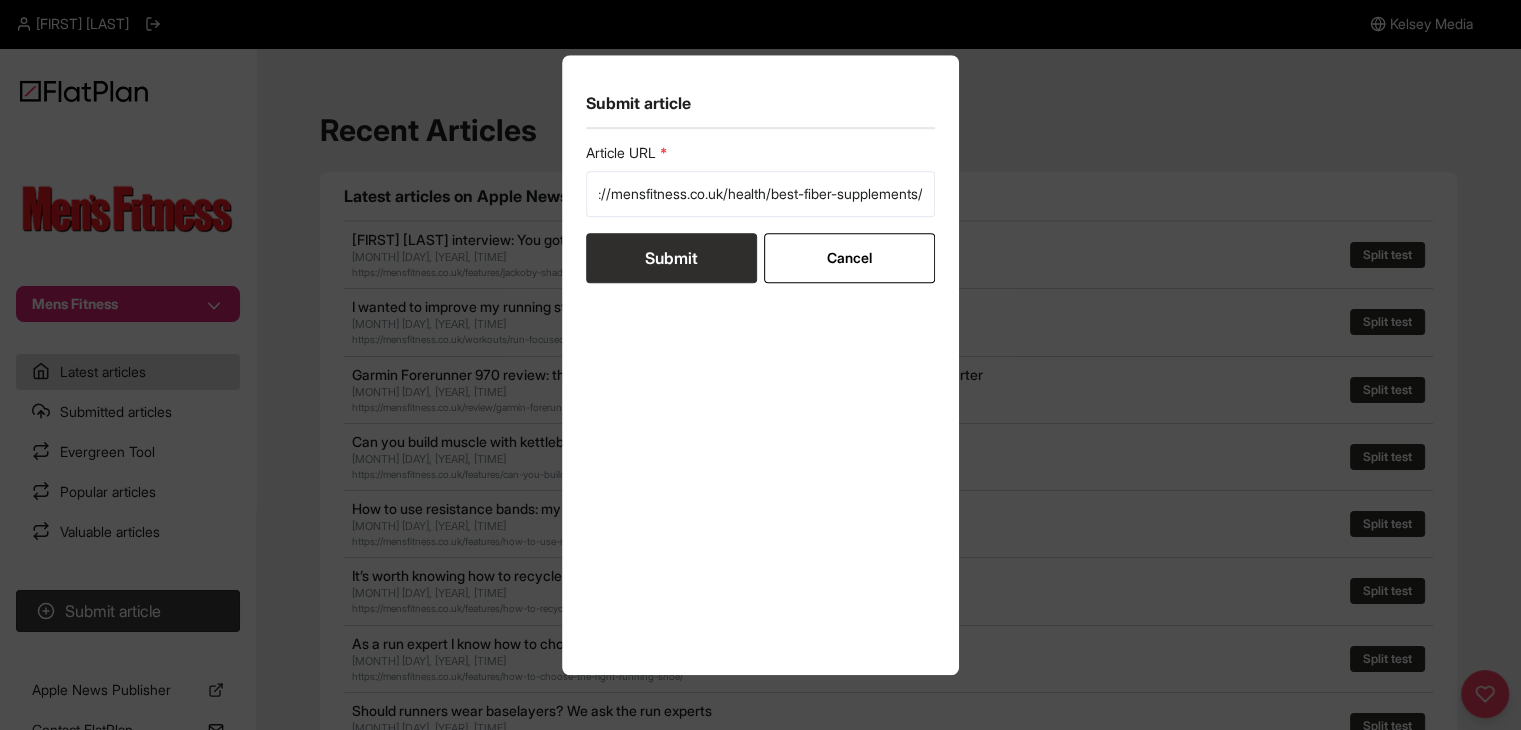 click on "Submit" at bounding box center [671, 258] 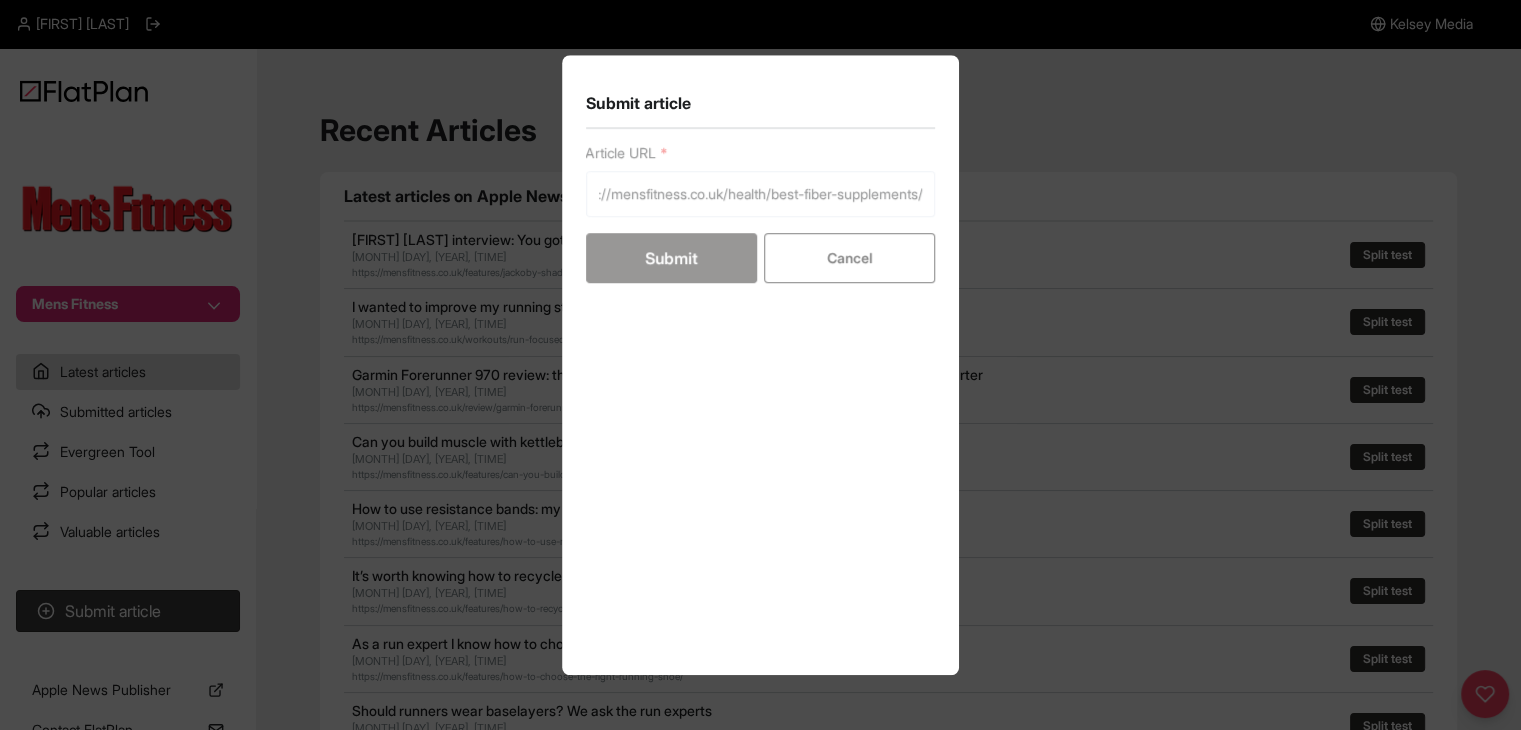 scroll, scrollTop: 0, scrollLeft: 0, axis: both 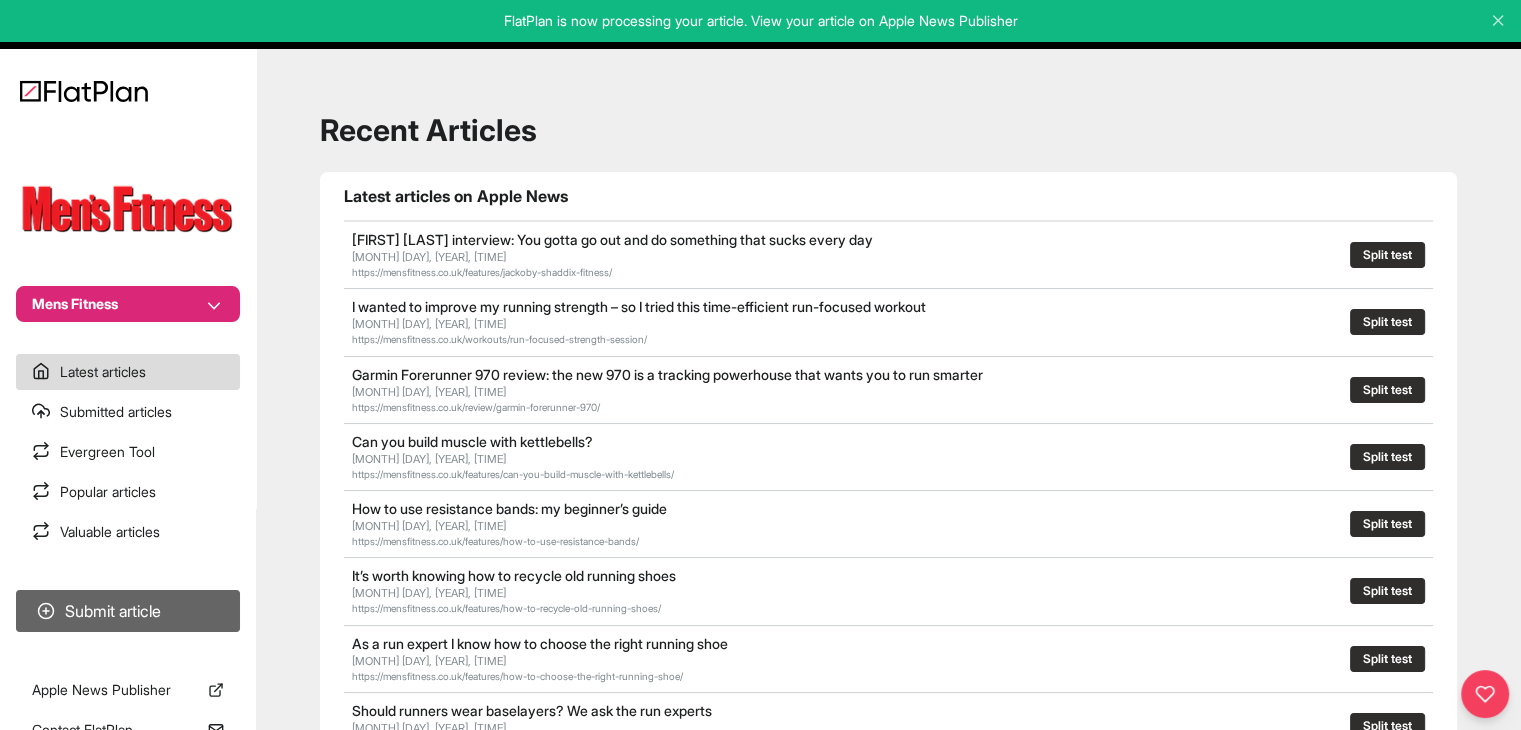 click on "Submit article" at bounding box center (128, 611) 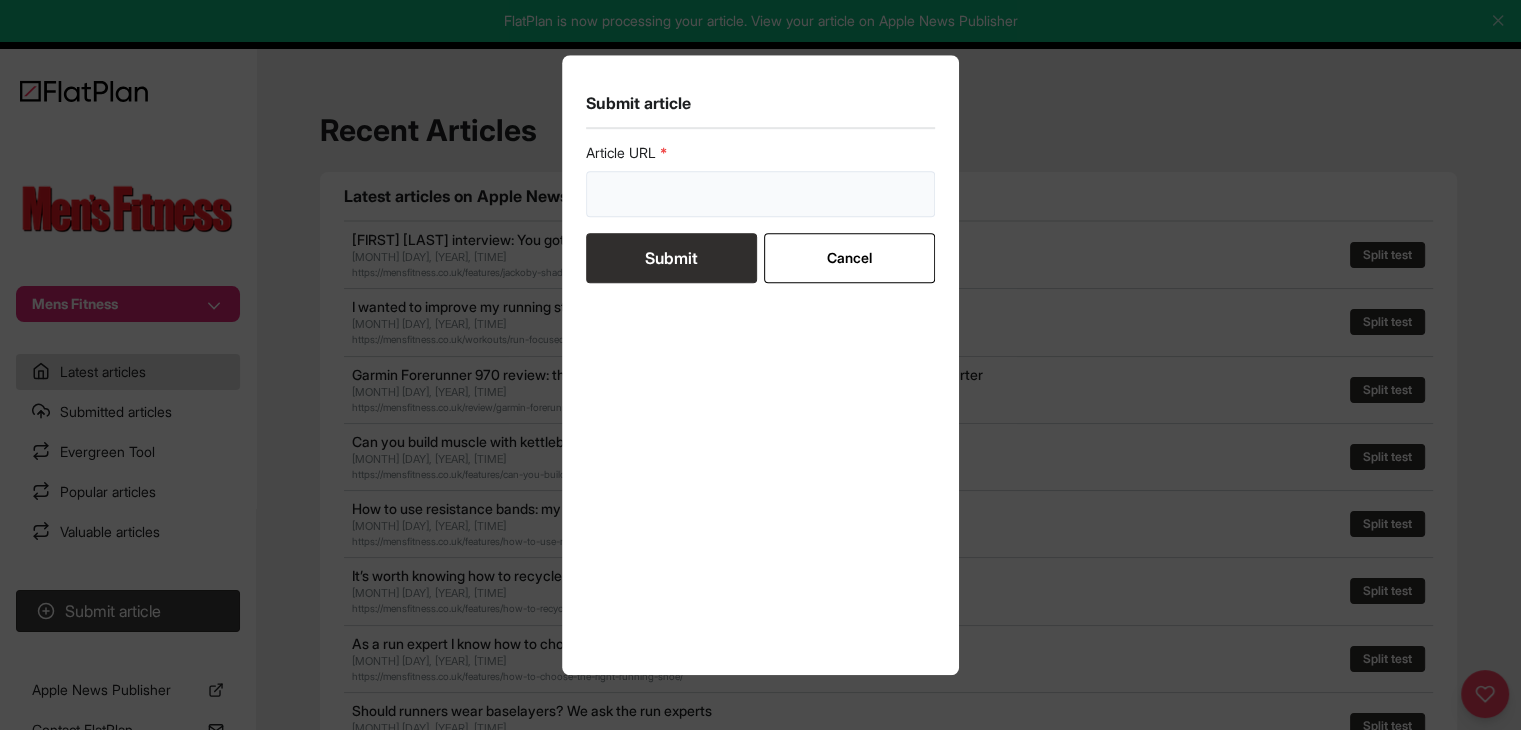 click at bounding box center [761, 194] 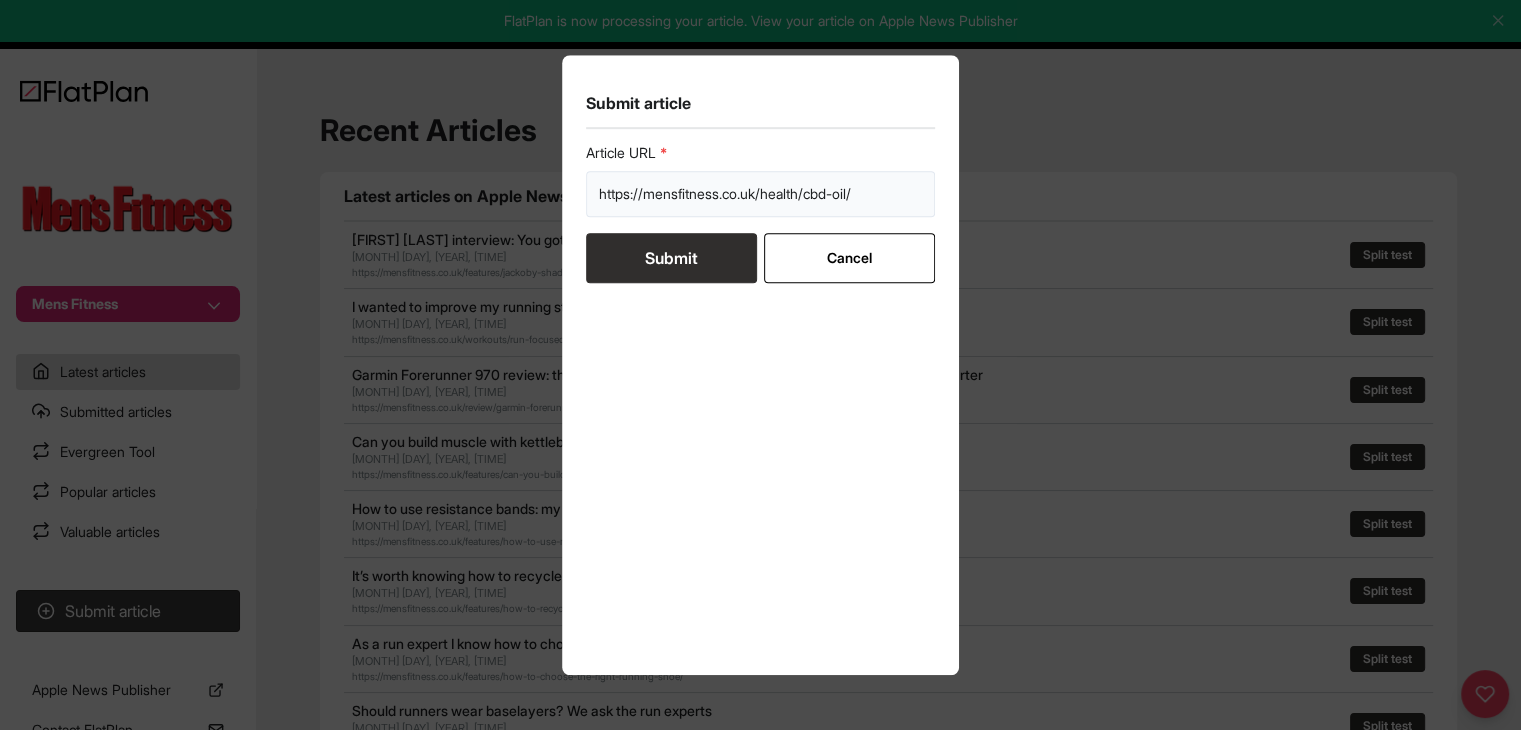 type on "https://mensfitness.co.uk/health/cbd-oil/" 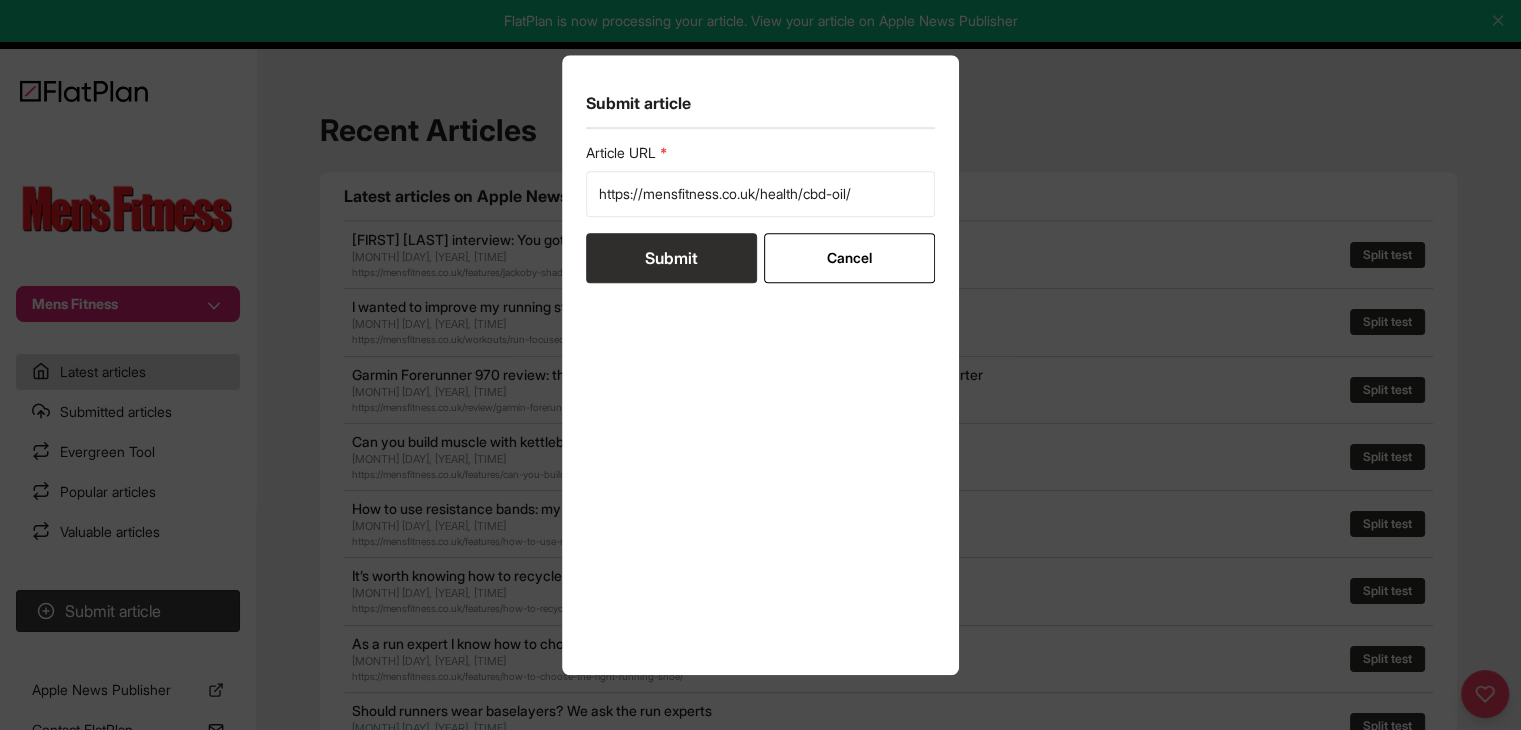 type 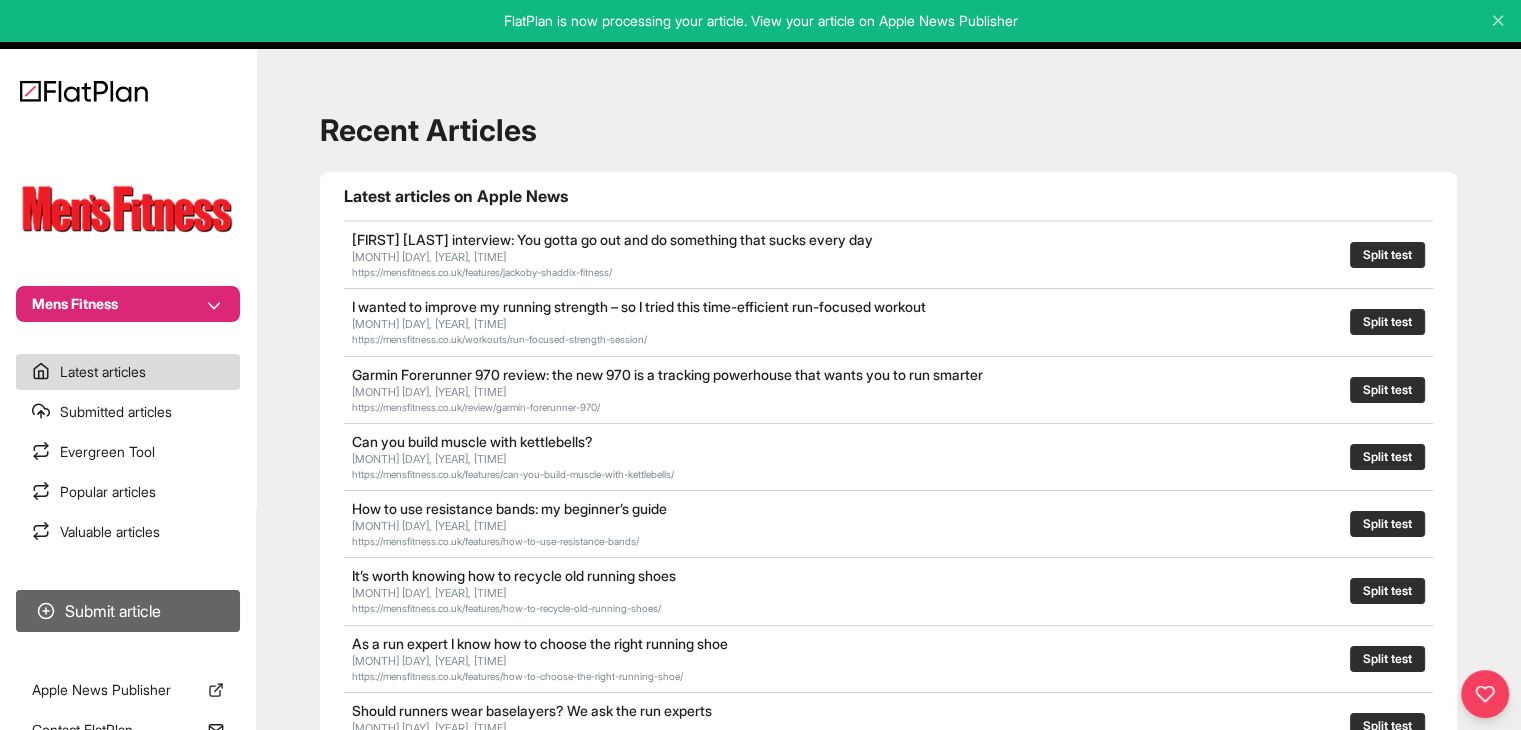 click on "Submit article" at bounding box center [128, 611] 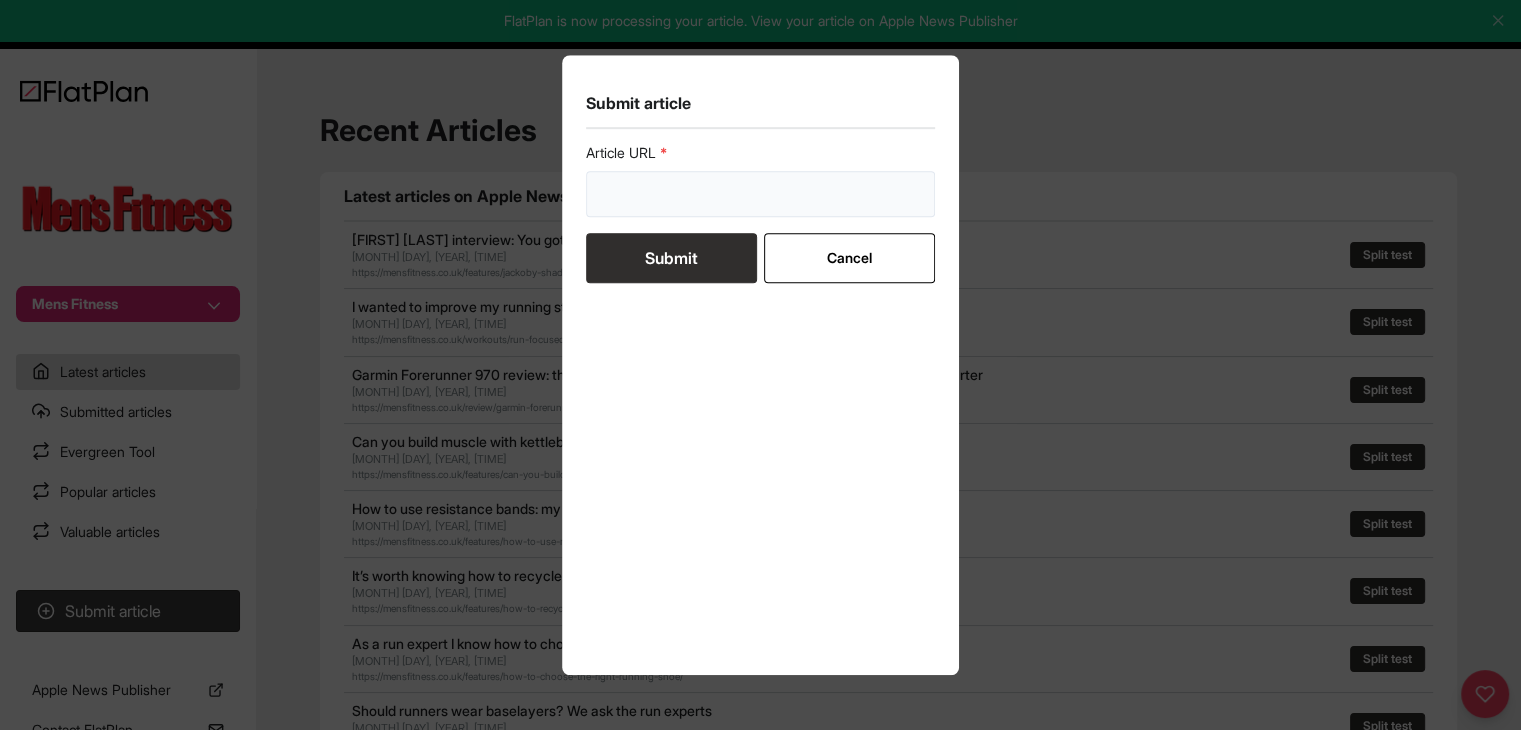 click at bounding box center (761, 194) 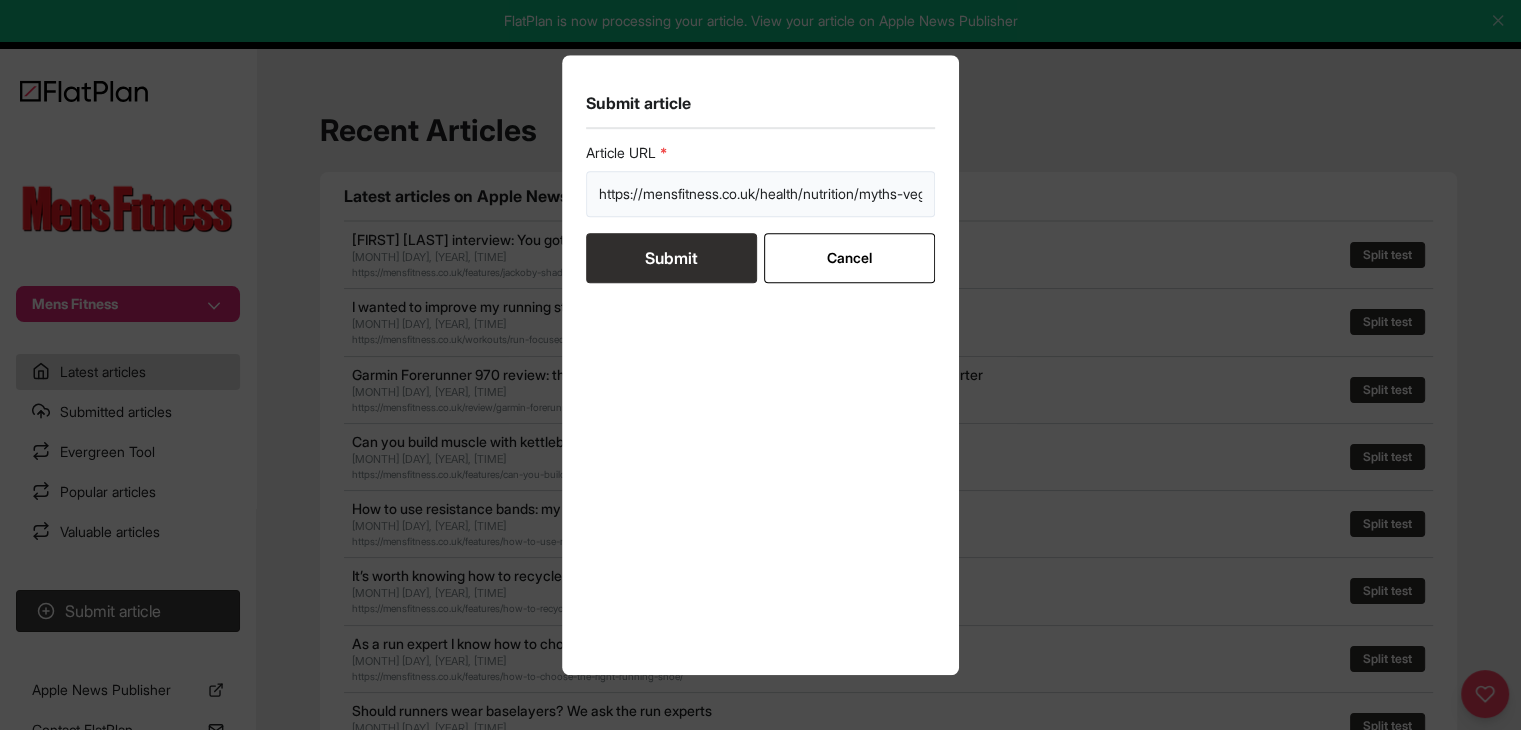 scroll, scrollTop: 0, scrollLeft: 70, axis: horizontal 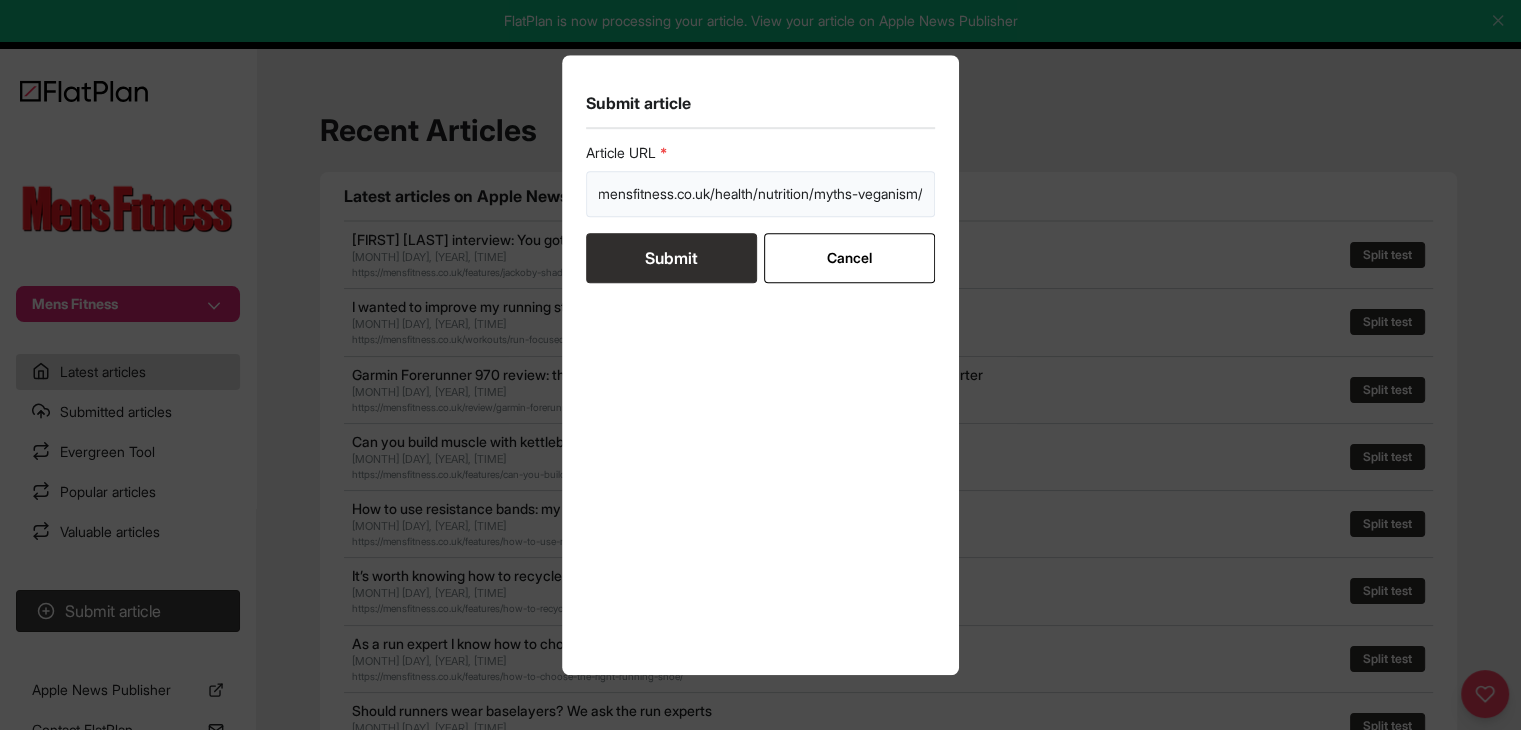 type on "https://mensfitness.co.uk/health/nutrition/myths-veganism/" 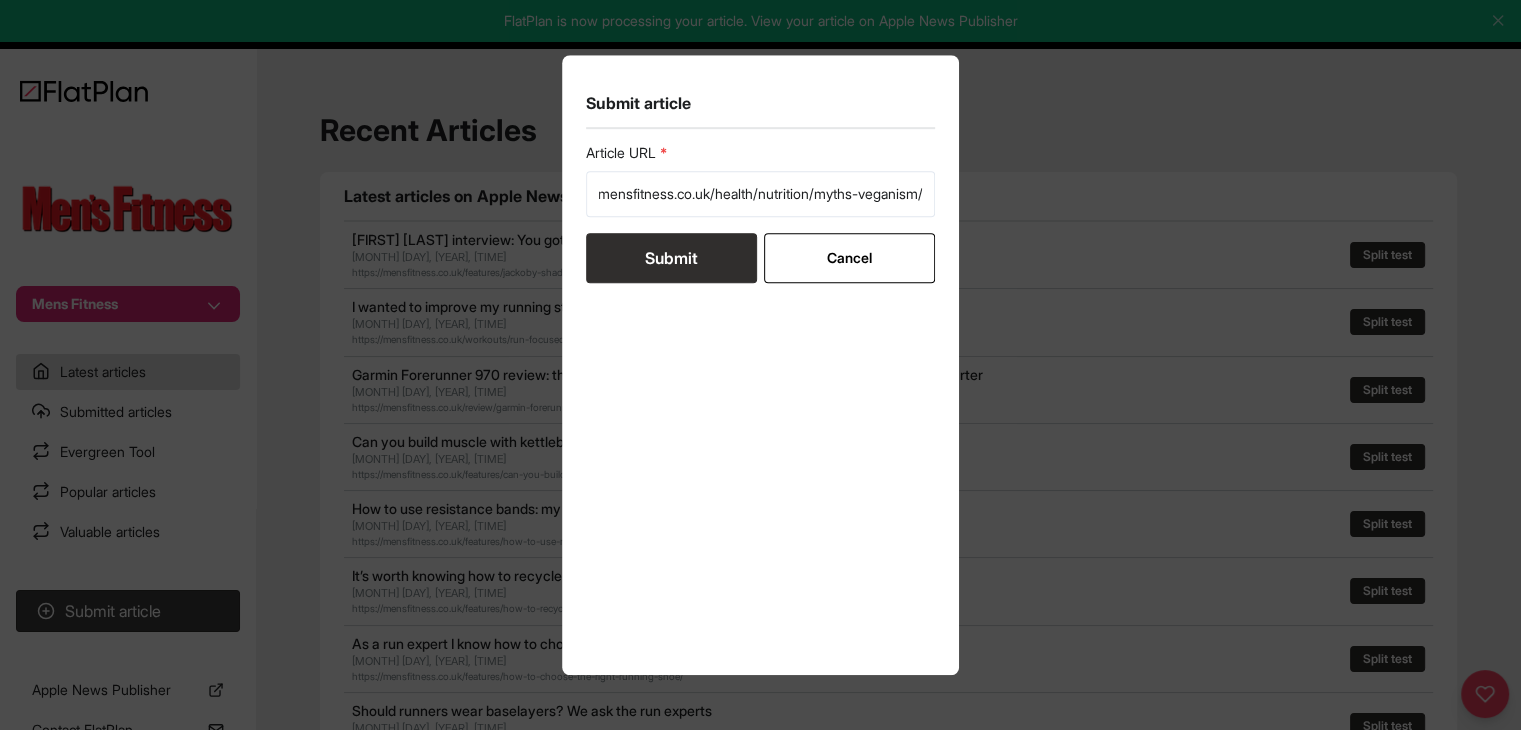 type 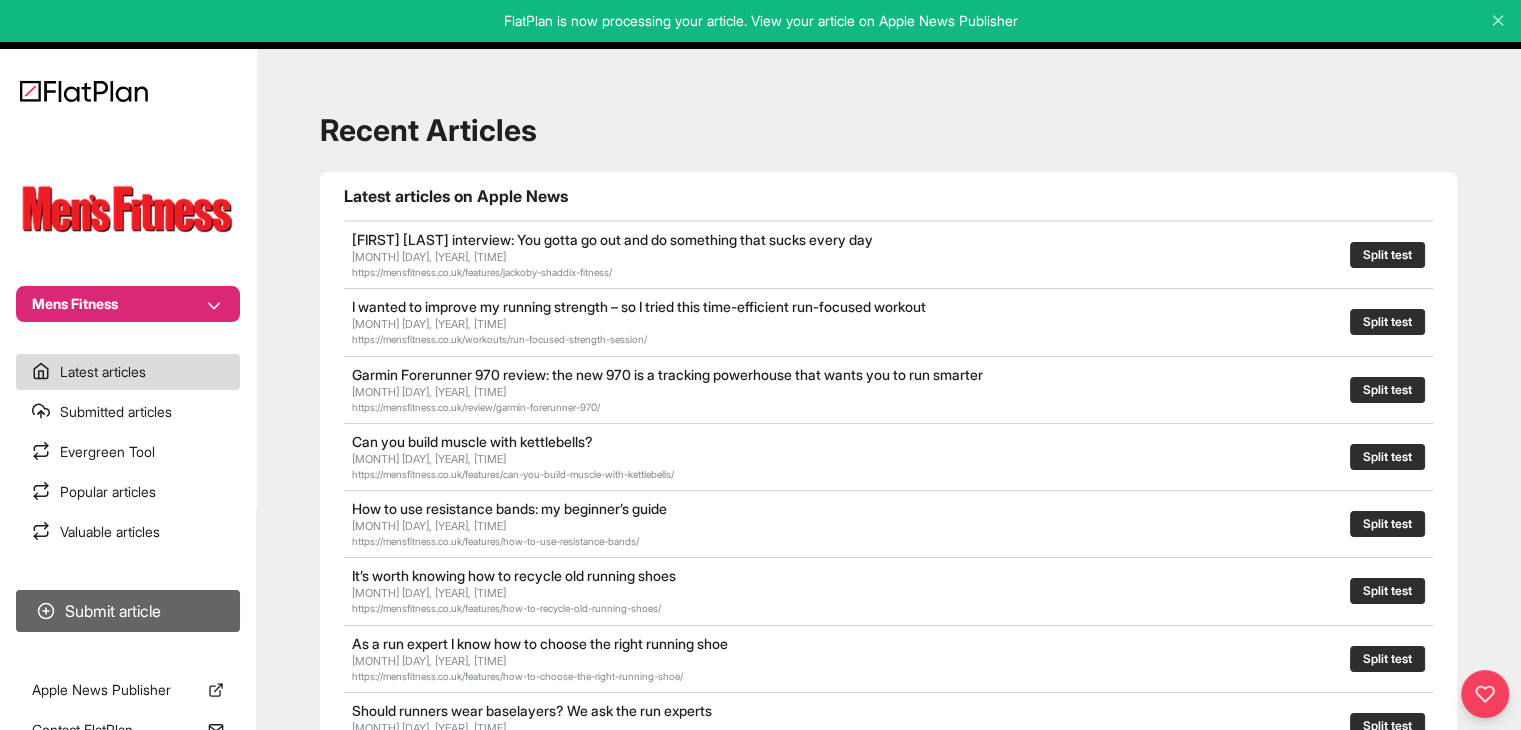 click on "Submit article" at bounding box center [128, 611] 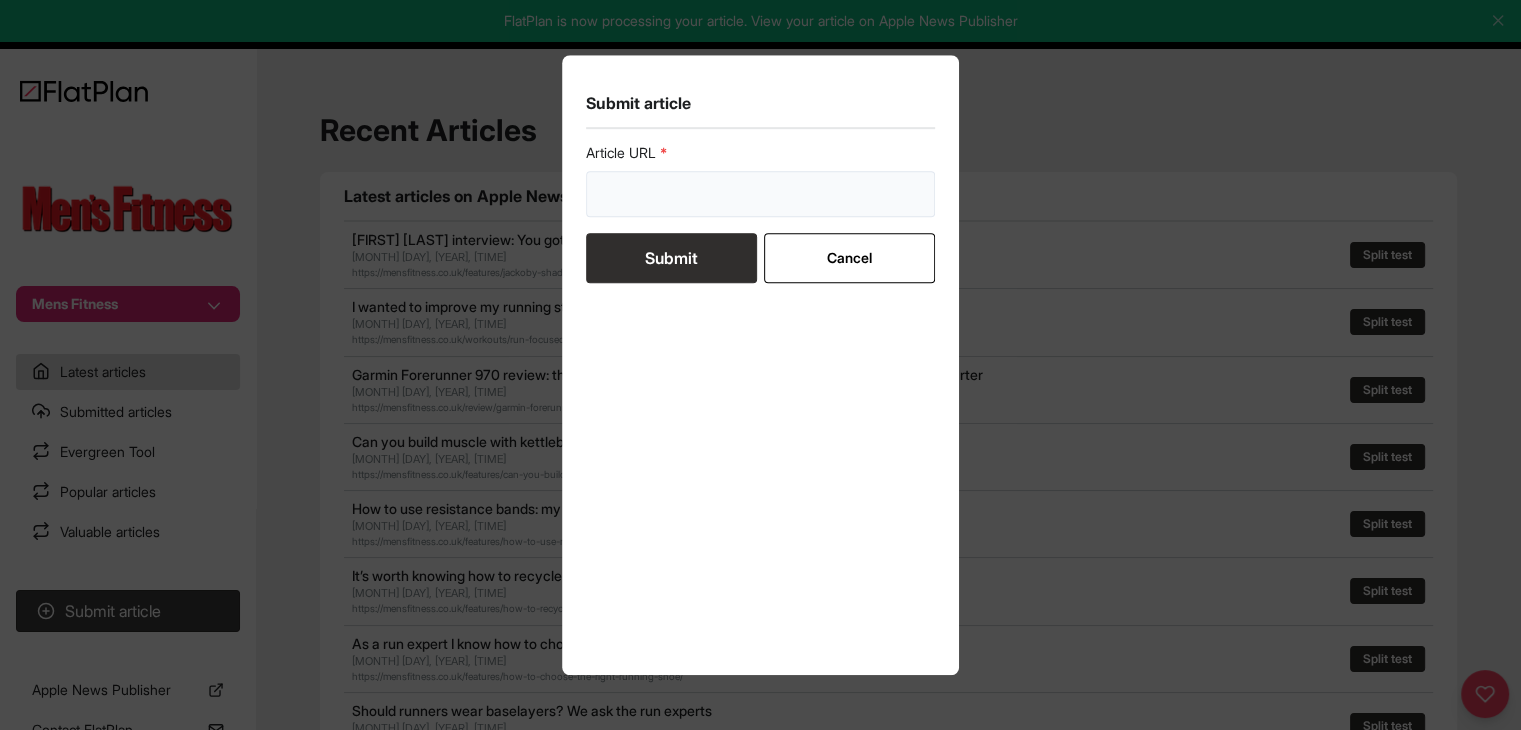 click at bounding box center [761, 194] 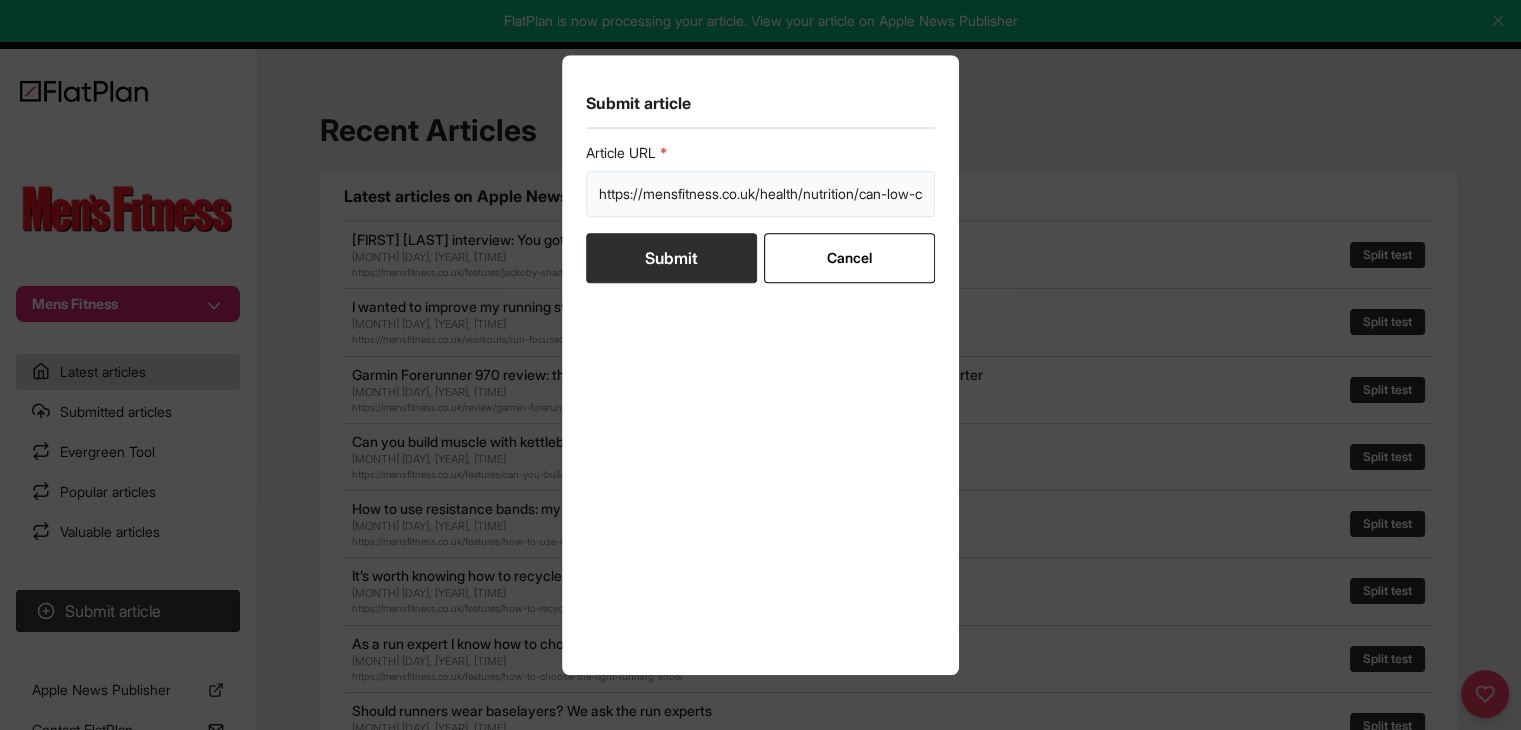 scroll, scrollTop: 0, scrollLeft: 284, axis: horizontal 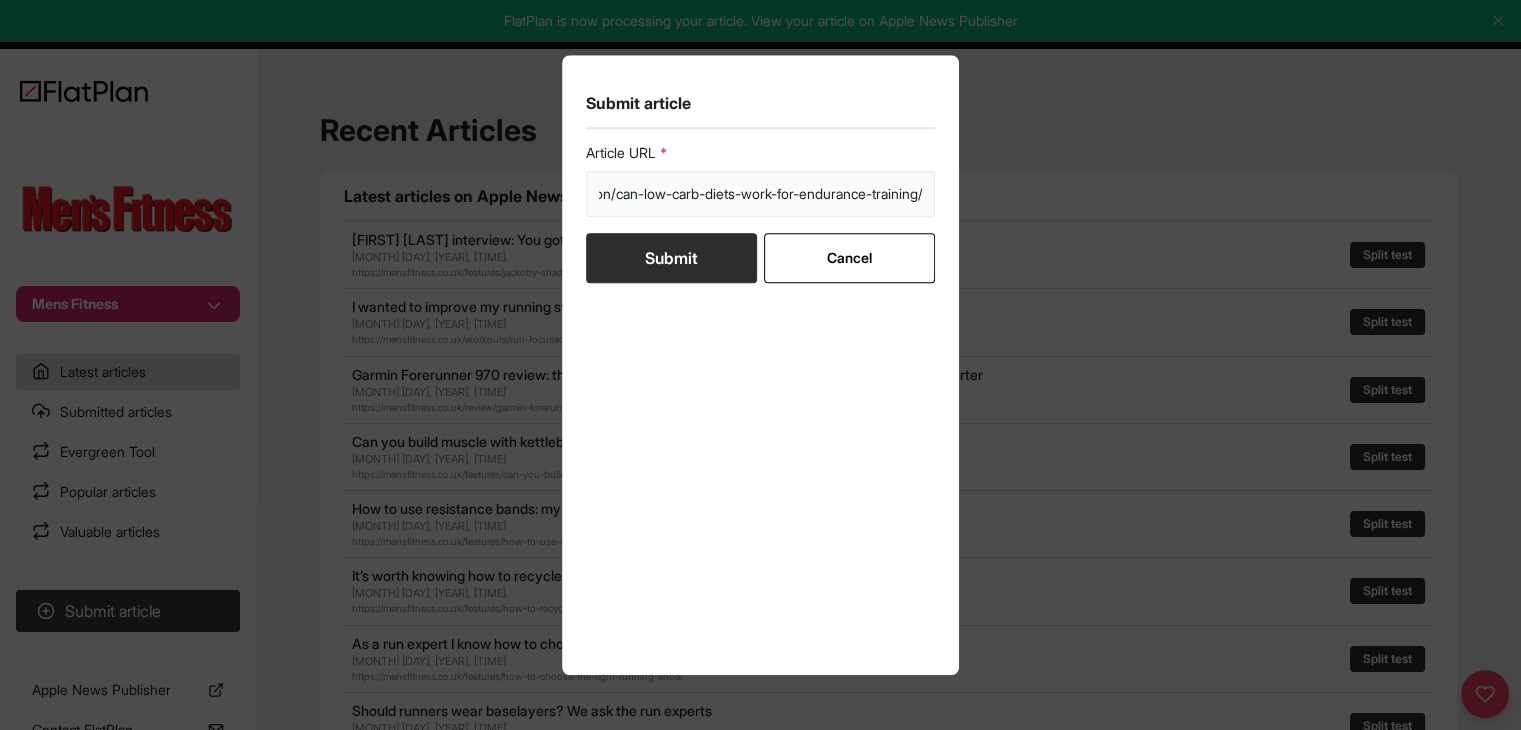type on "https://mensfitness.co.uk/health/nutrition/can-low-carb-diets-work-for-endurance-training/" 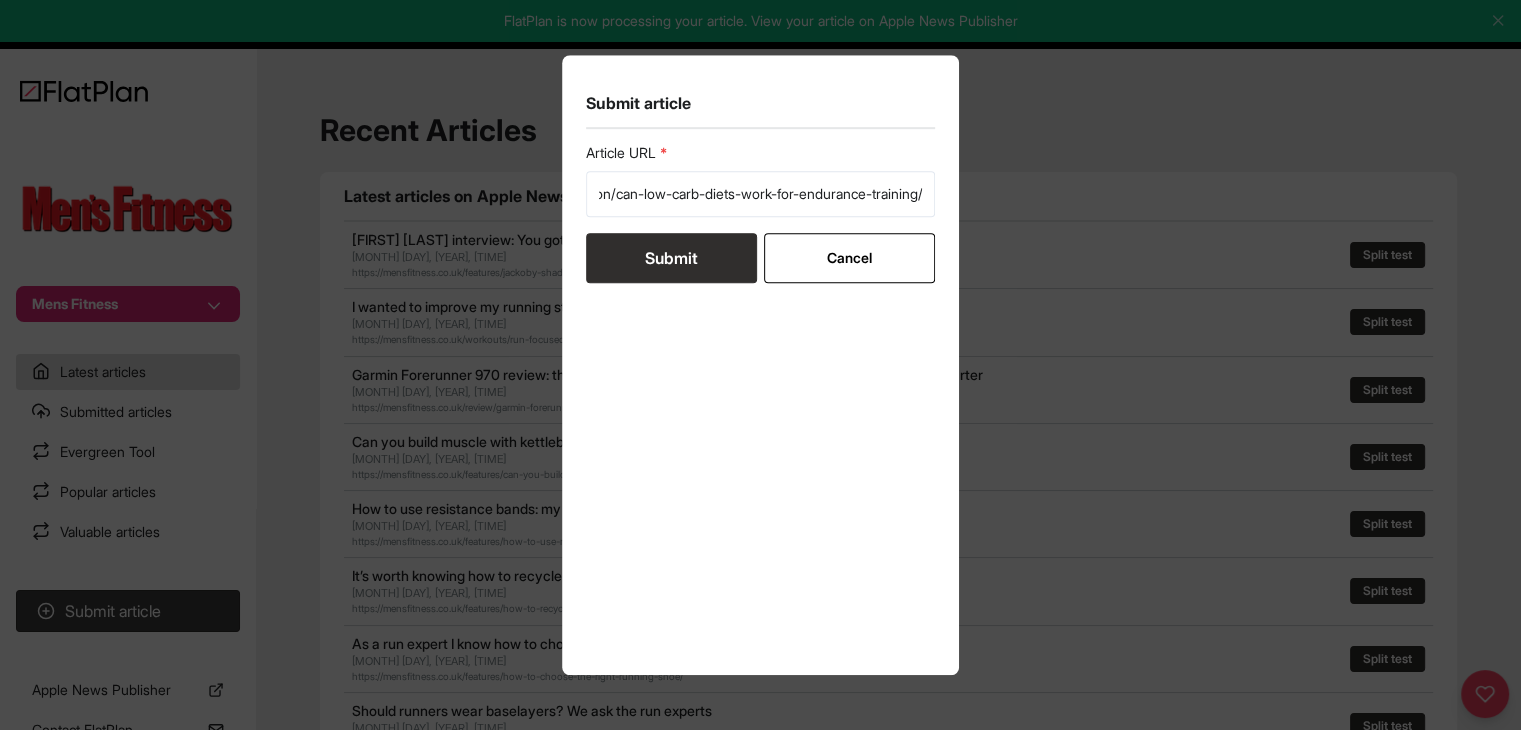 click on "Submit" at bounding box center [671, 258] 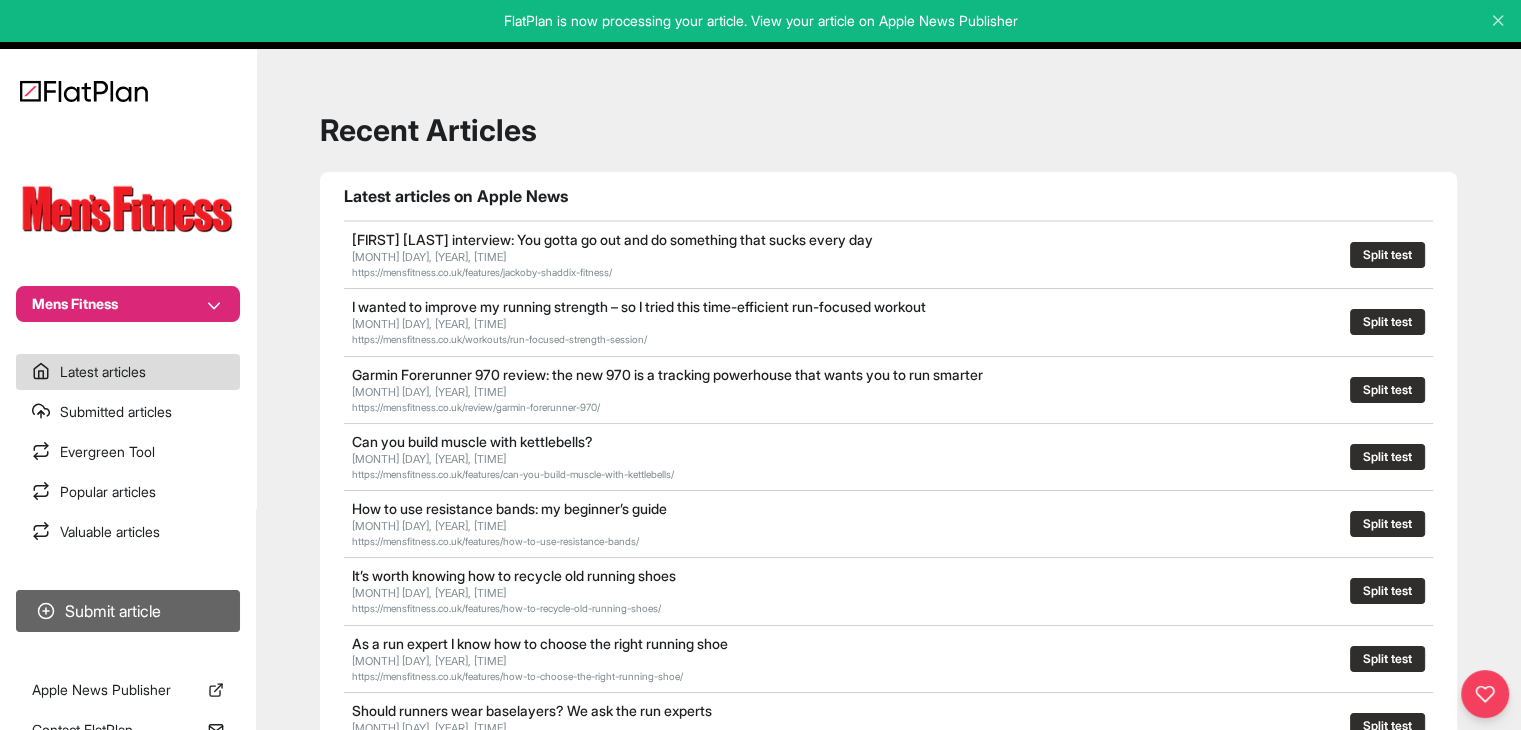 click on "Submit article" at bounding box center [128, 611] 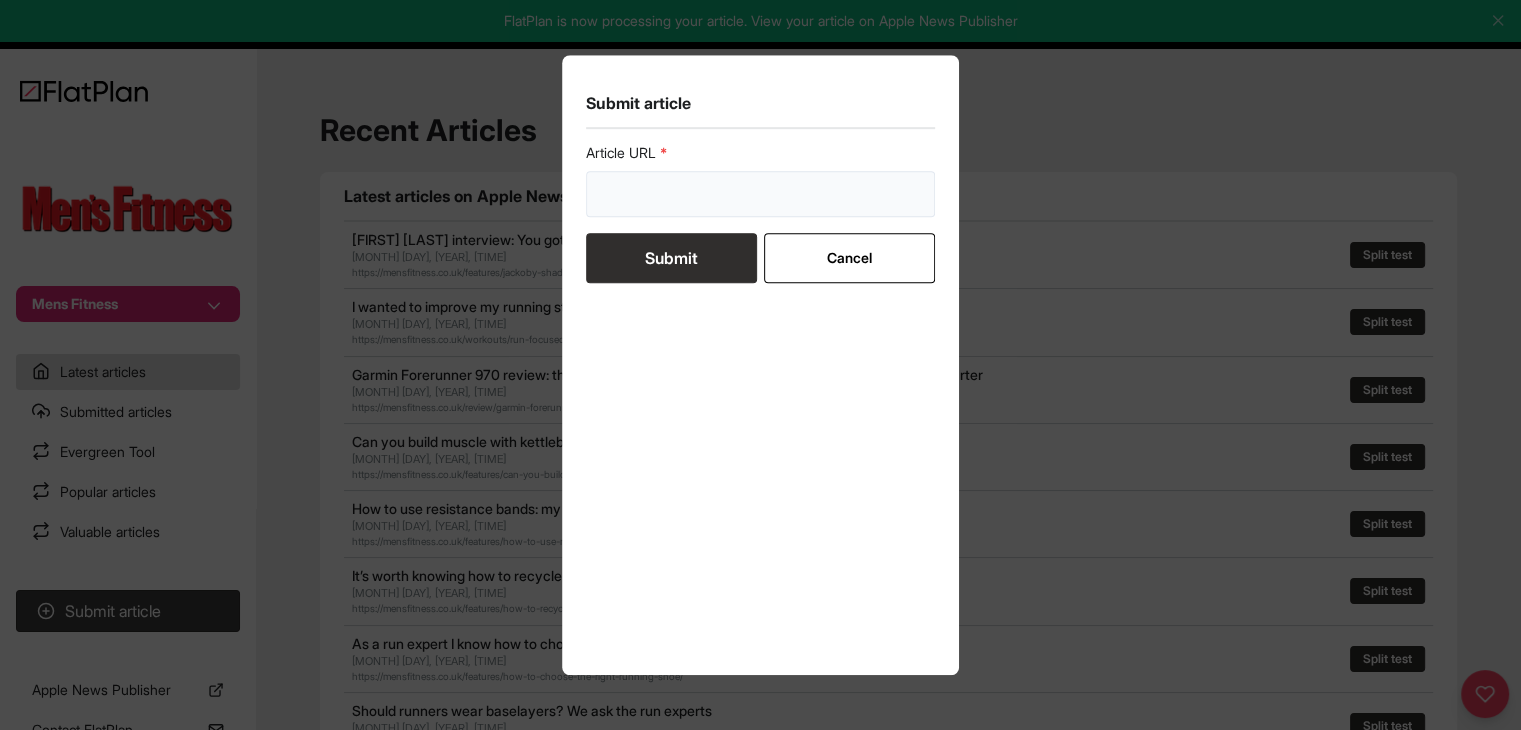 click at bounding box center [761, 194] 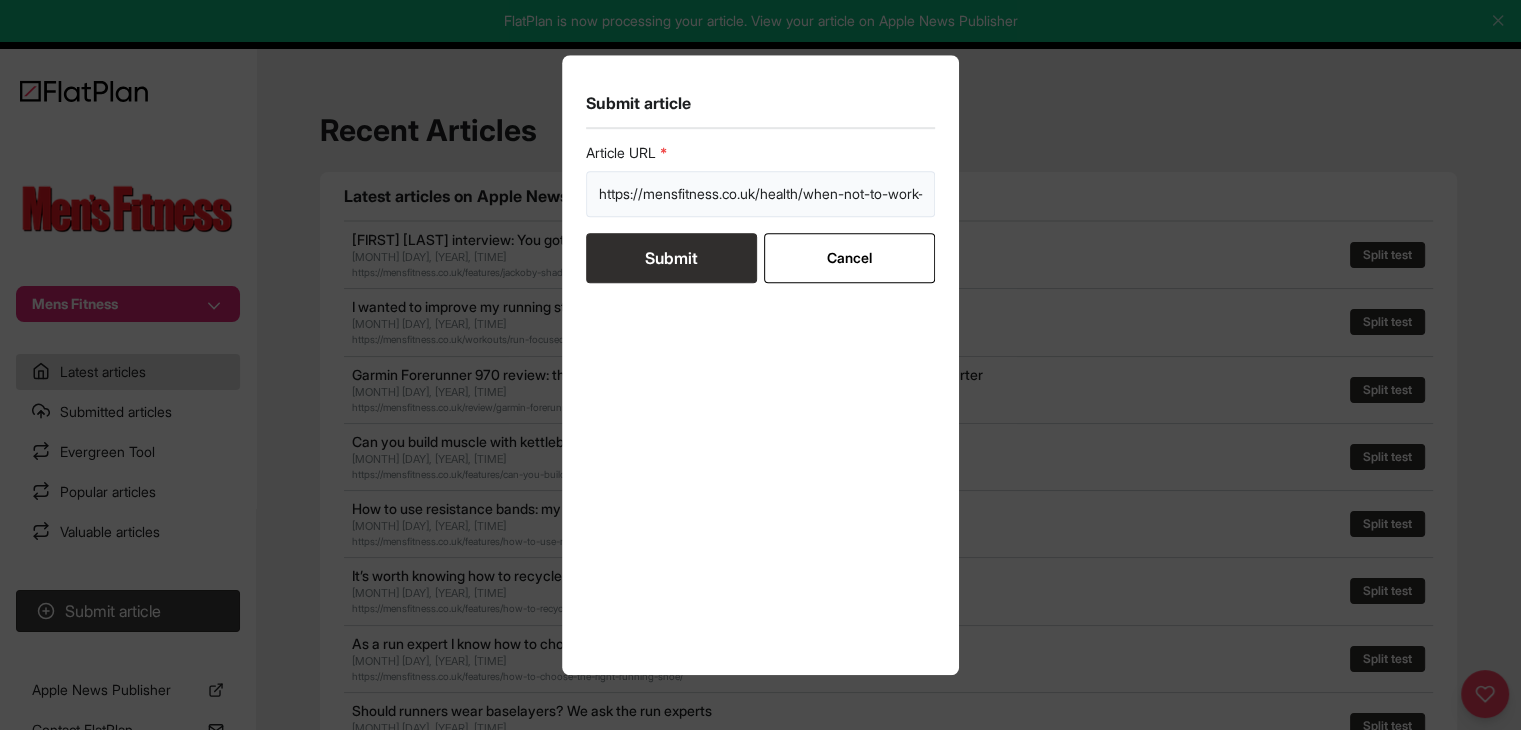 scroll, scrollTop: 0, scrollLeft: 333, axis: horizontal 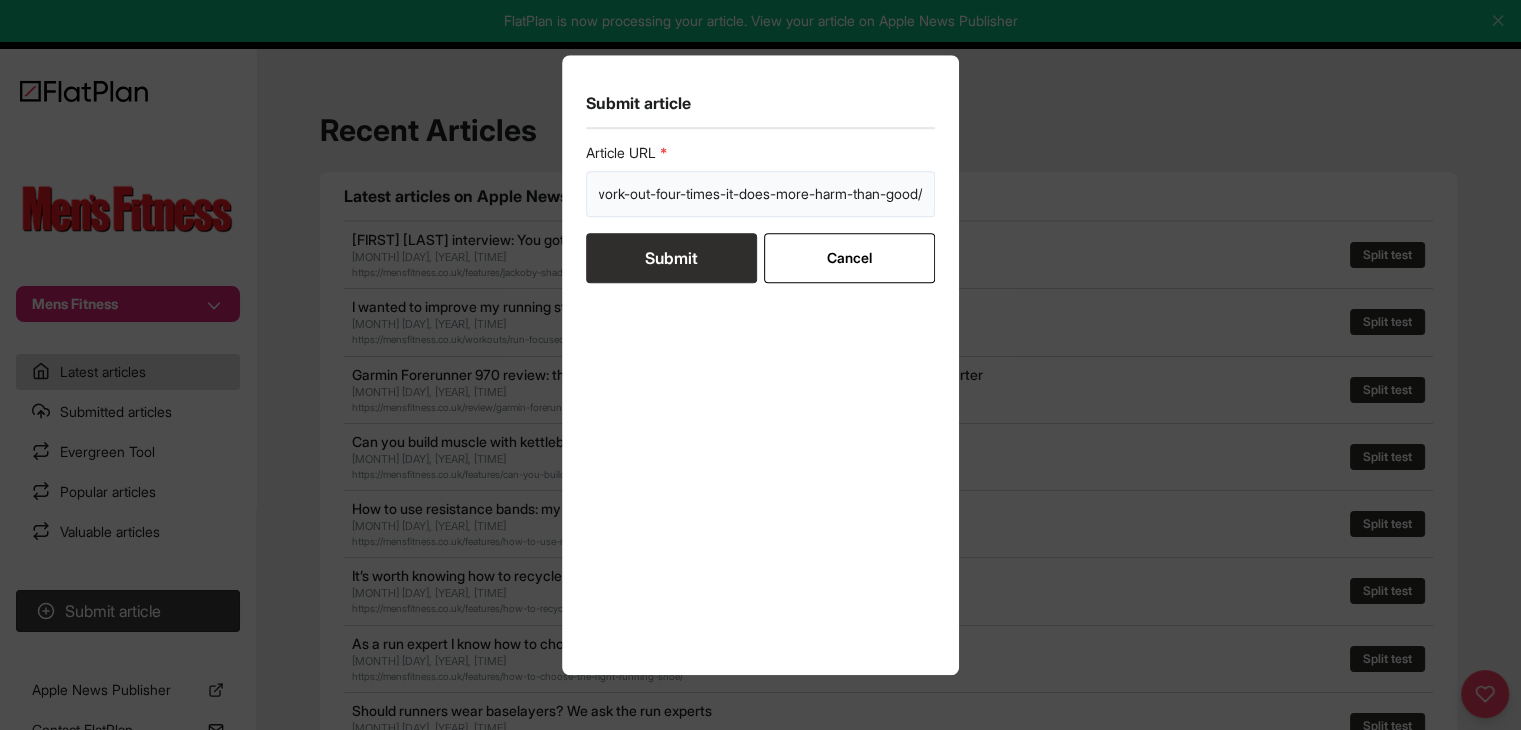 type on "https://mensfitness.co.uk/health/when-not-to-work-out-four-times-it-does-more-harm-than-good/" 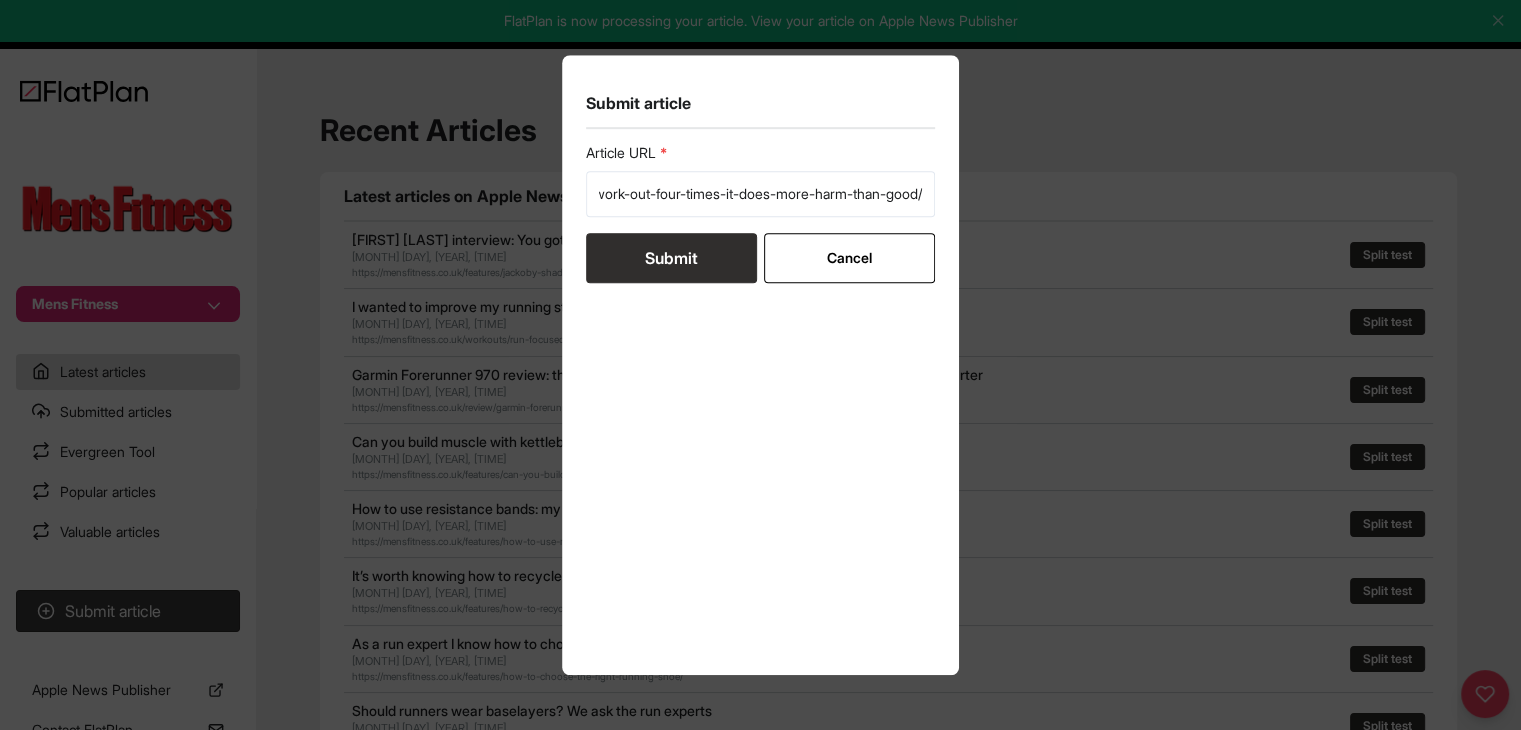 click on "Submit" at bounding box center [671, 258] 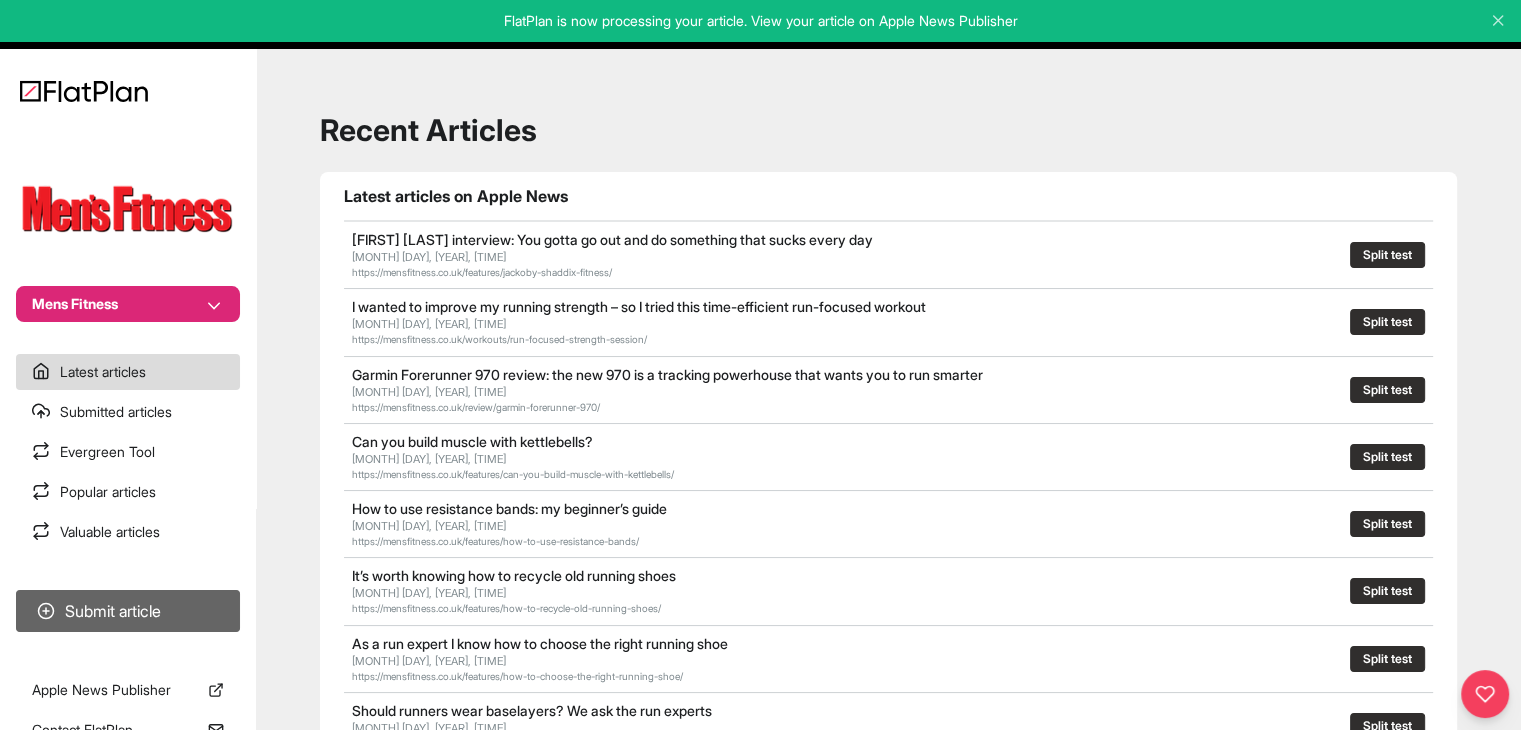 click on "Submit article" at bounding box center [128, 611] 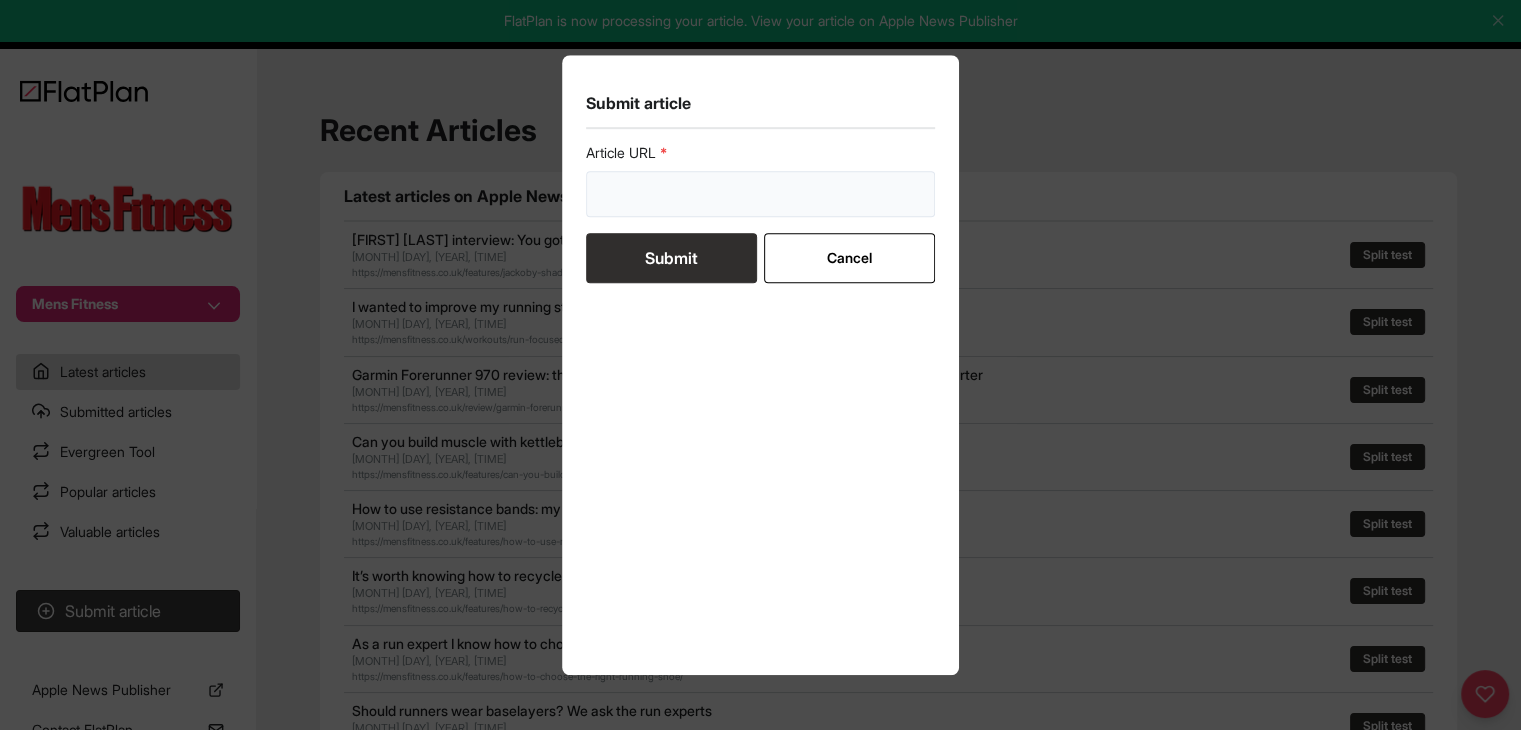 click at bounding box center (761, 194) 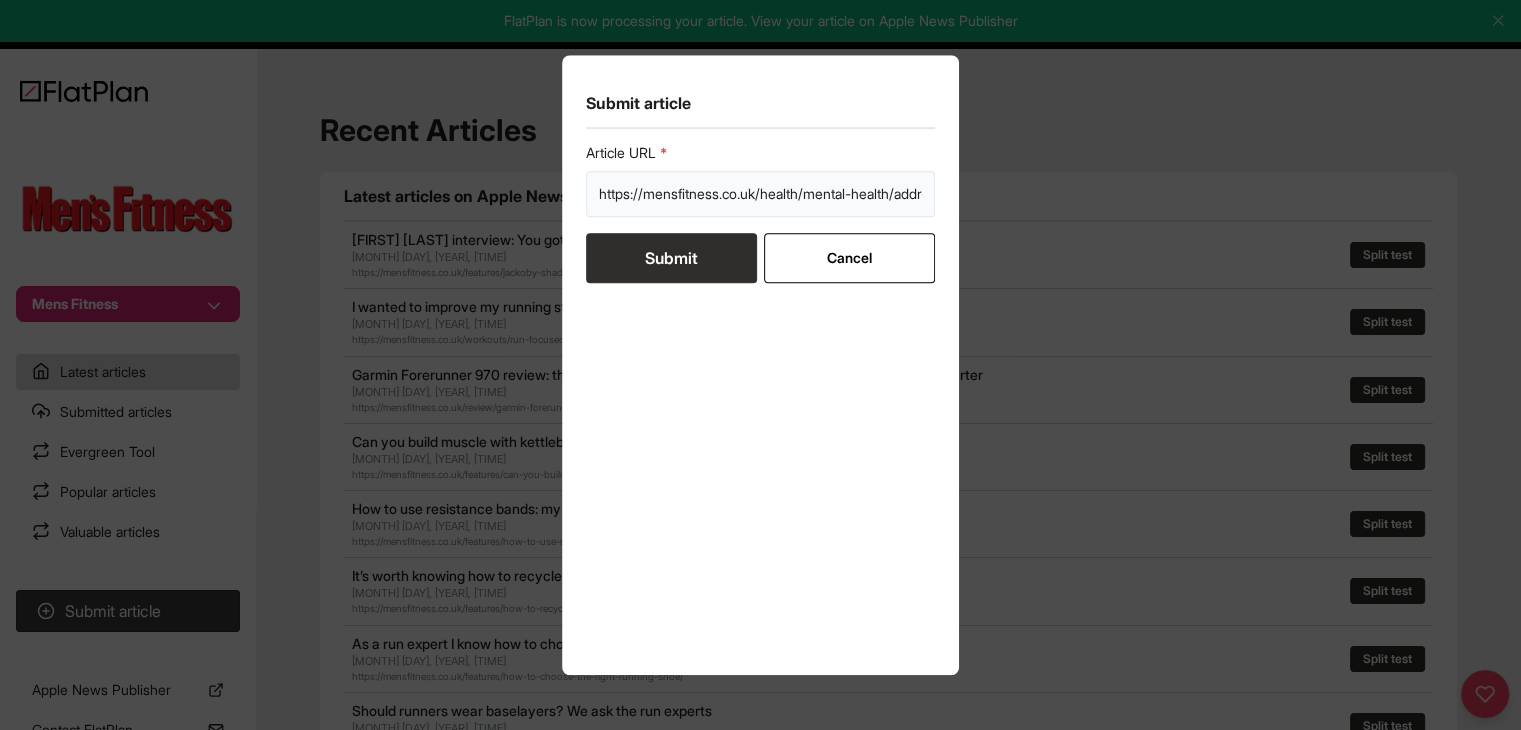 scroll, scrollTop: 0, scrollLeft: 268, axis: horizontal 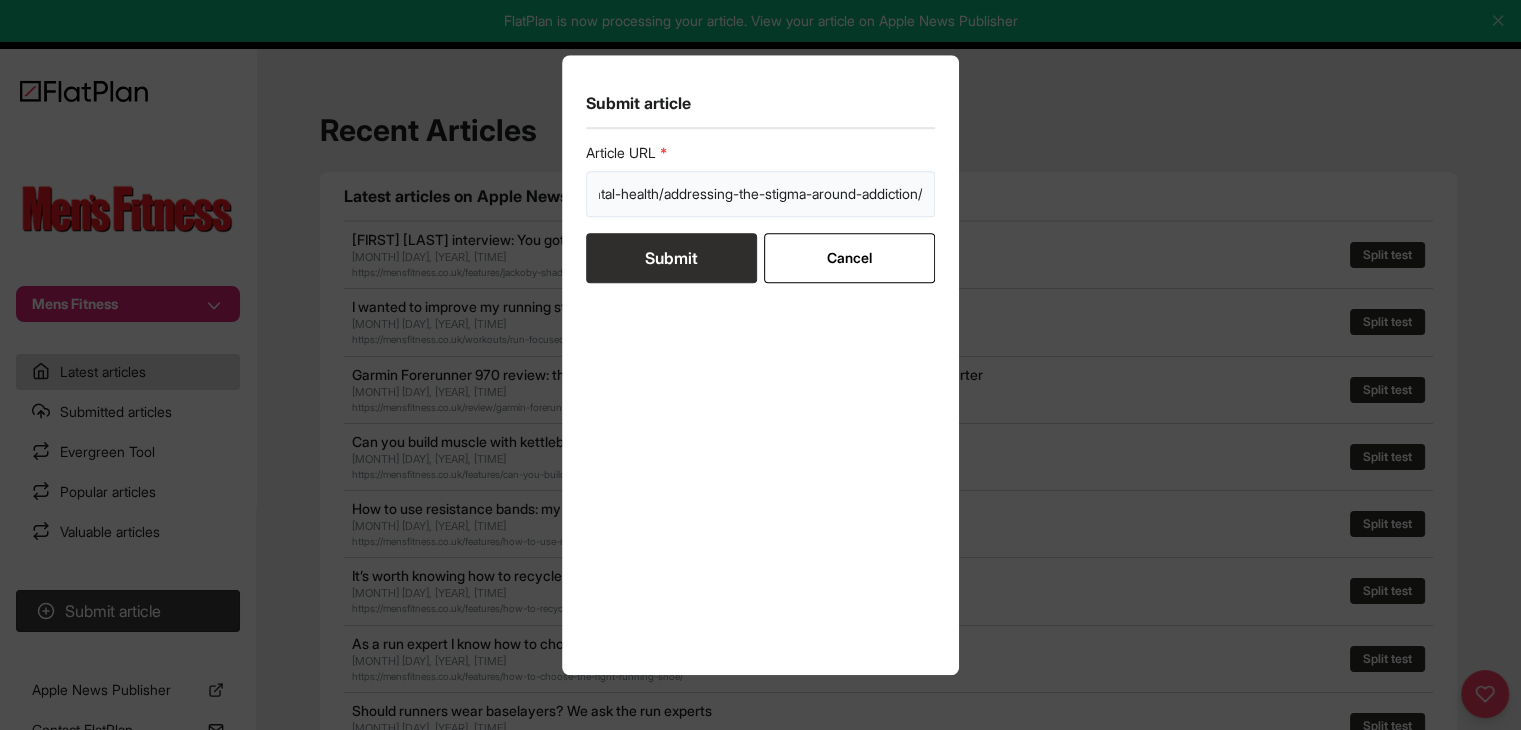 type on "https://mensfitness.co.uk/health/mental-health/addressing-the-stigma-around-addiction/" 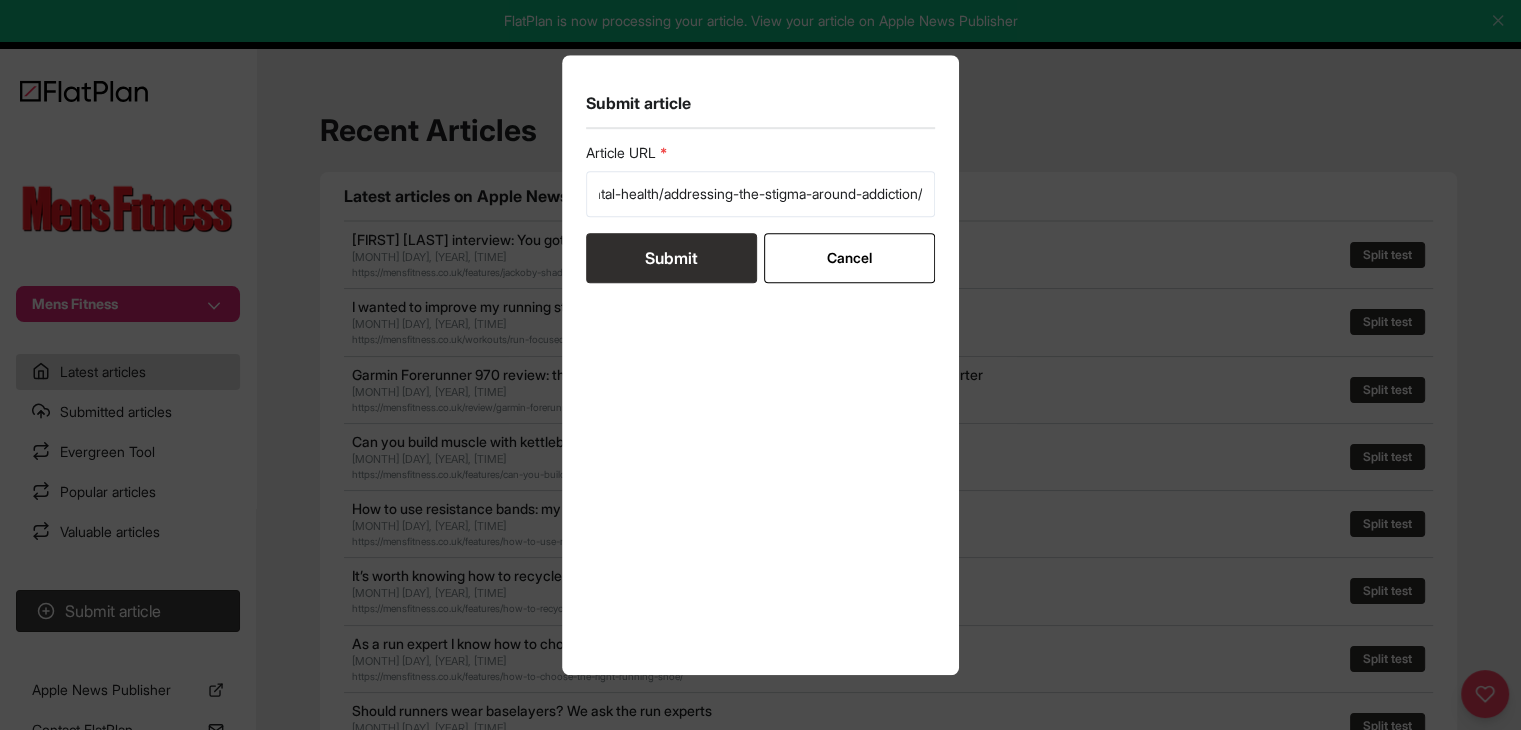 click on "Submit" at bounding box center [671, 258] 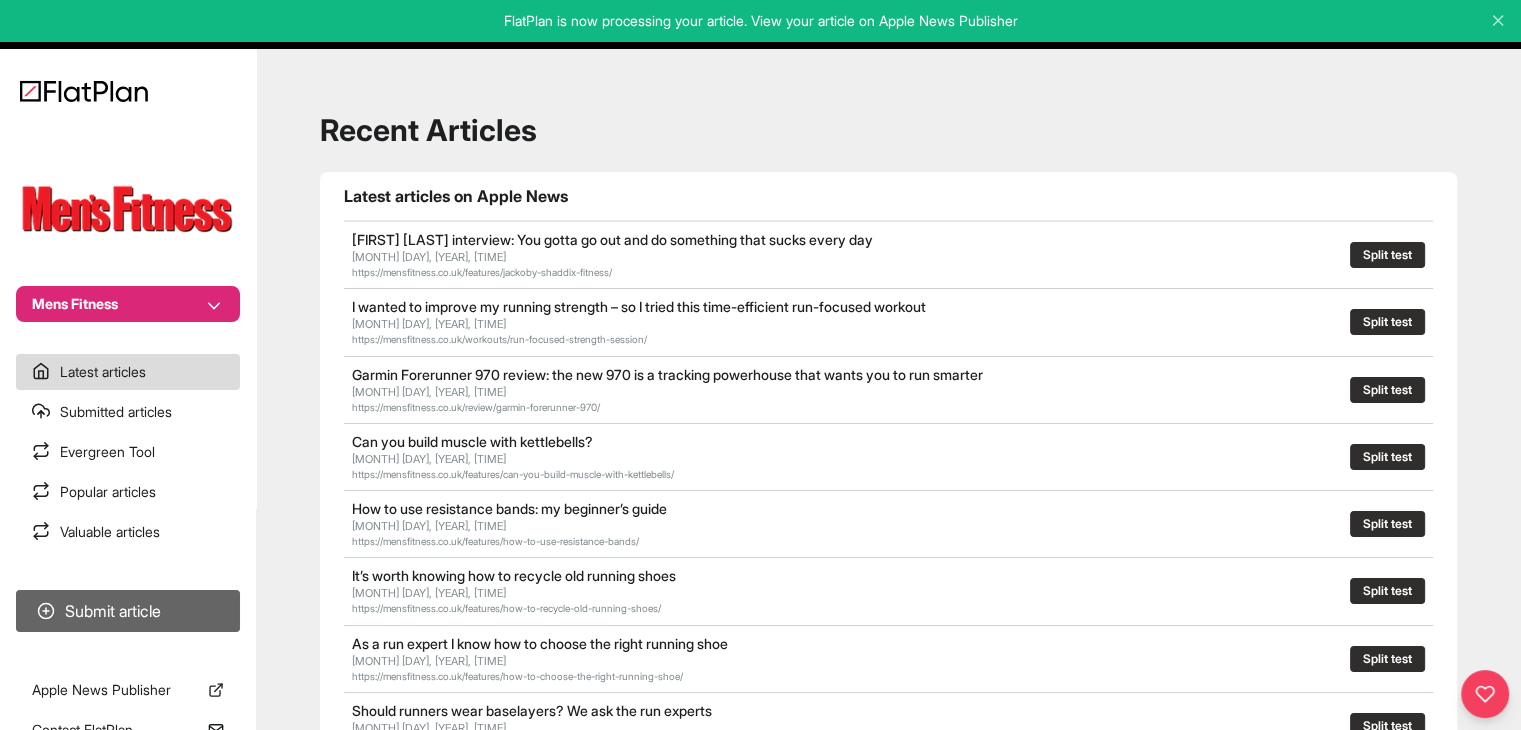 click on "Submit article" at bounding box center (128, 611) 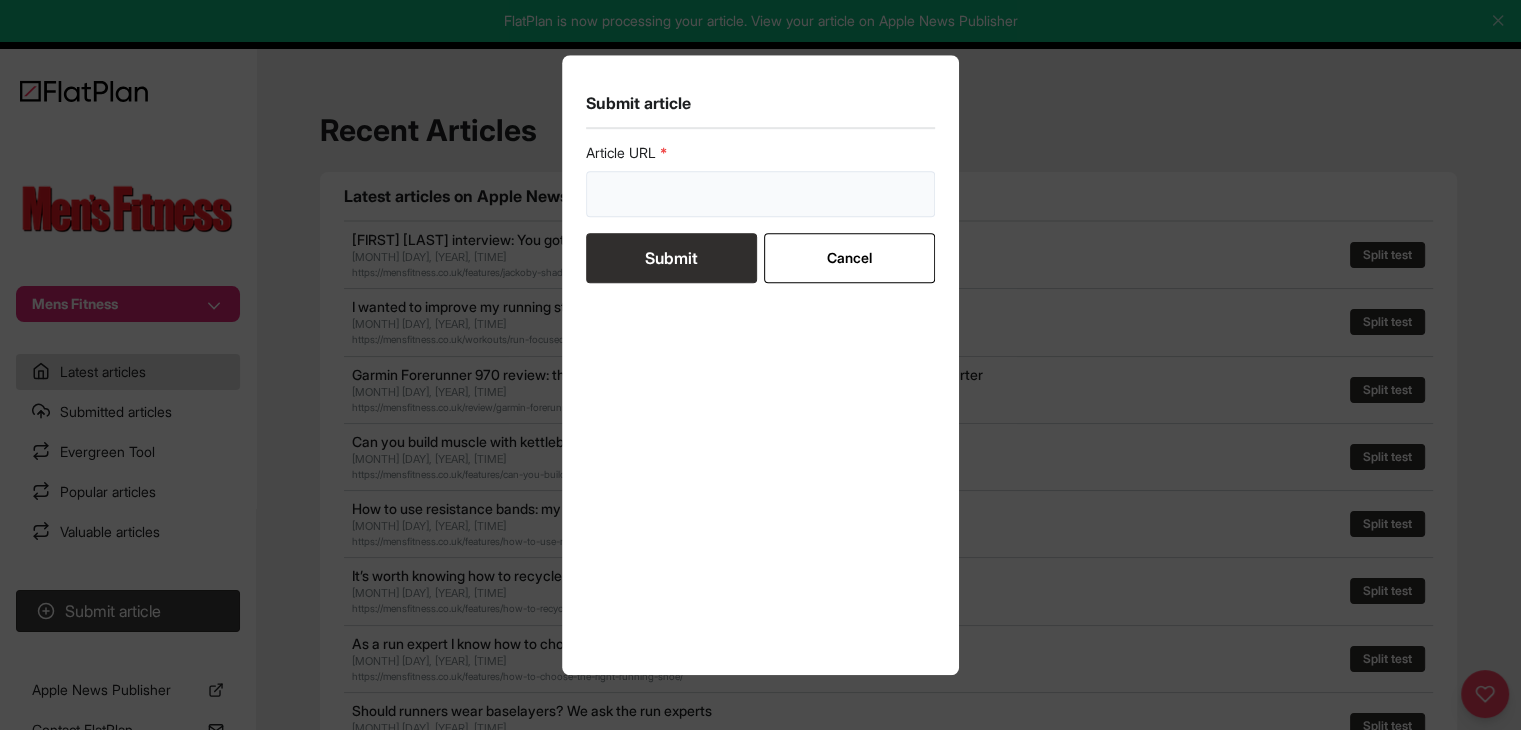 click at bounding box center [761, 194] 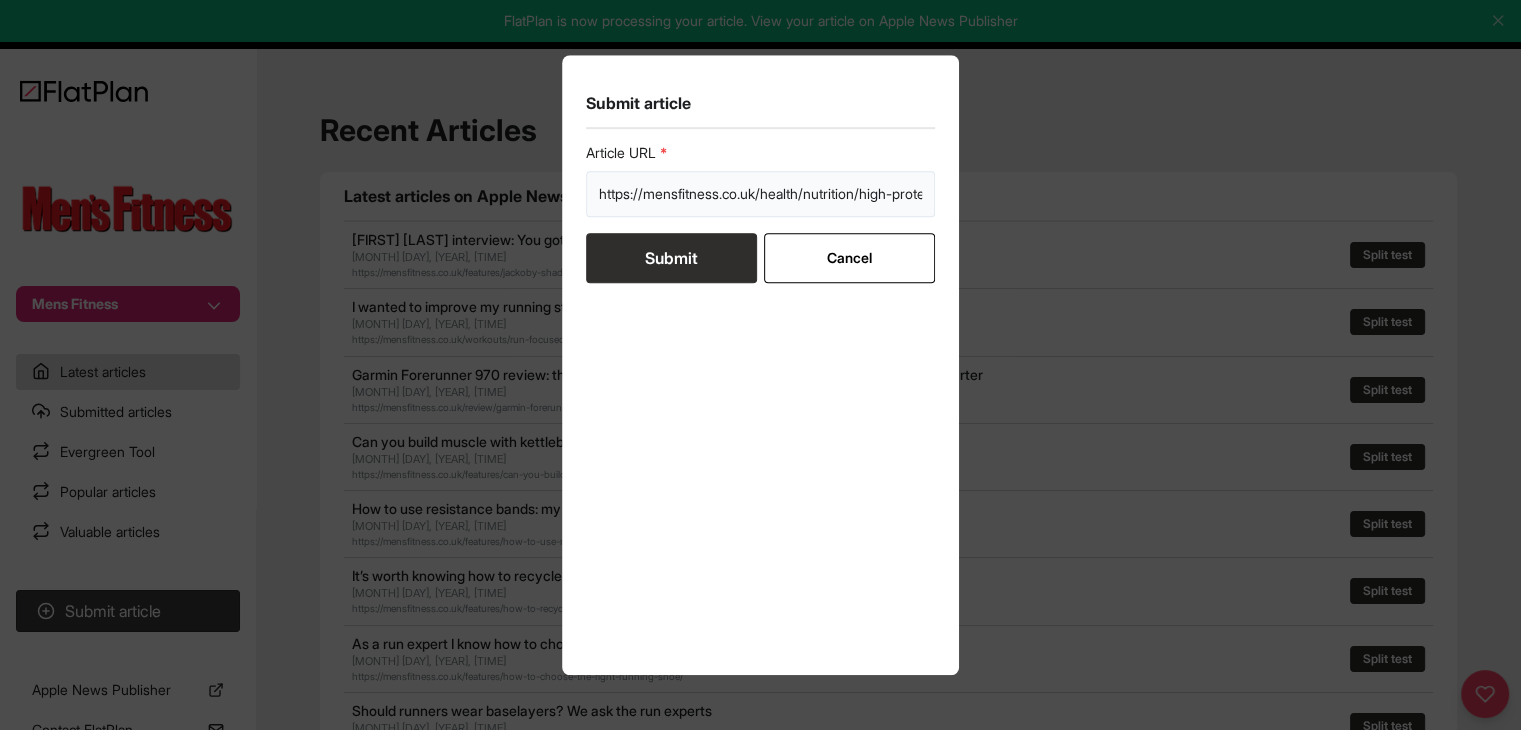 scroll, scrollTop: 0, scrollLeft: 244, axis: horizontal 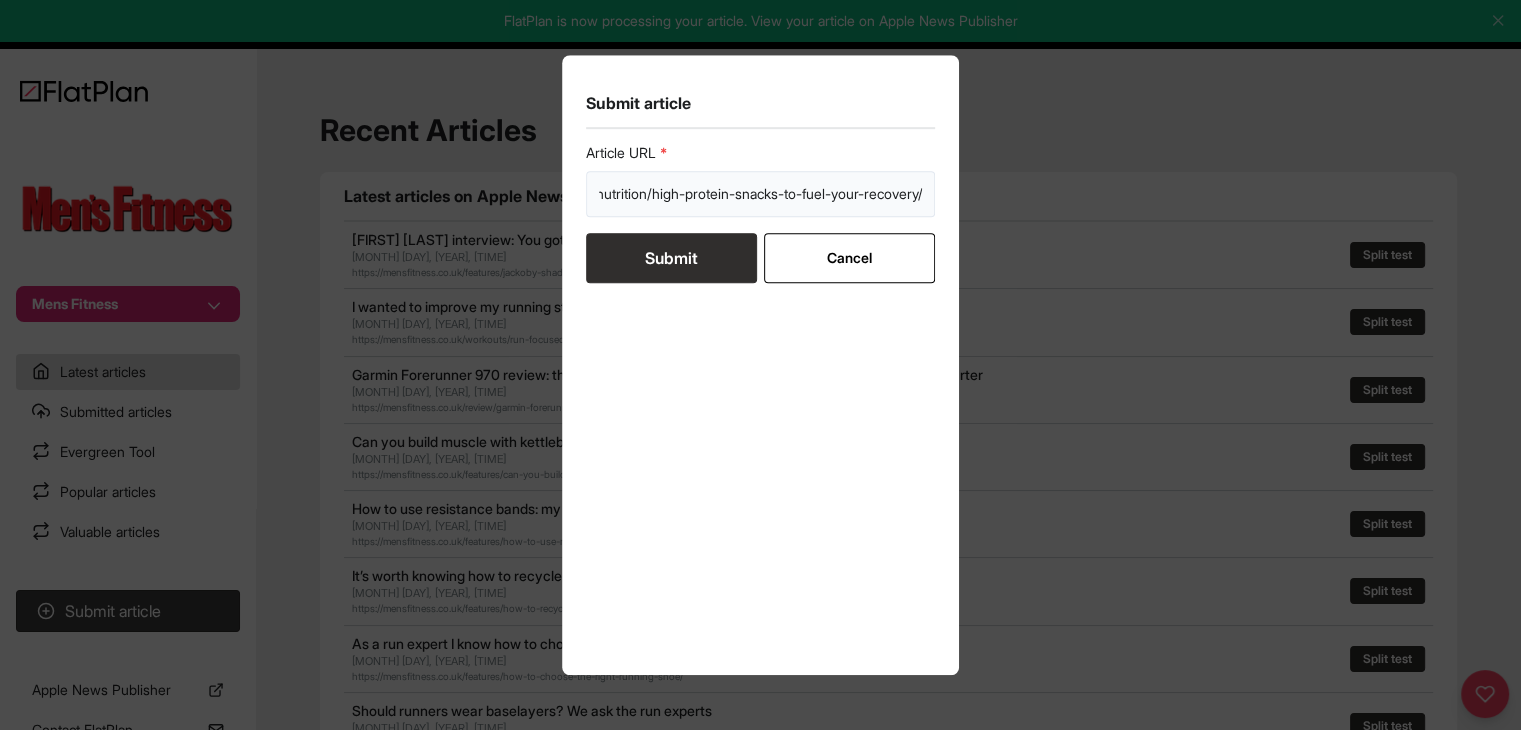 type on "https://mensfitness.co.uk/health/nutrition/high-protein-snacks-to-fuel-your-recovery/" 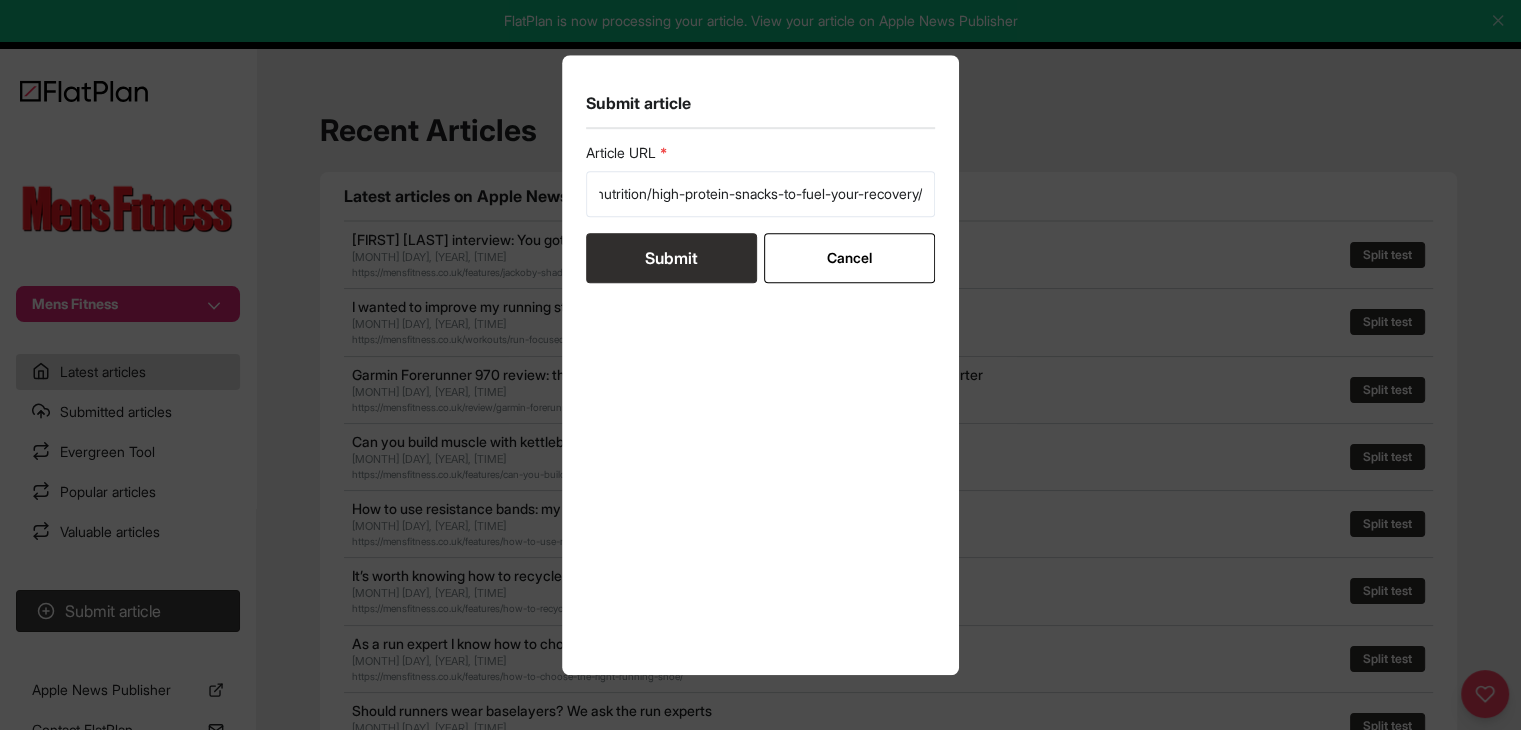 click on "Submit" at bounding box center (671, 258) 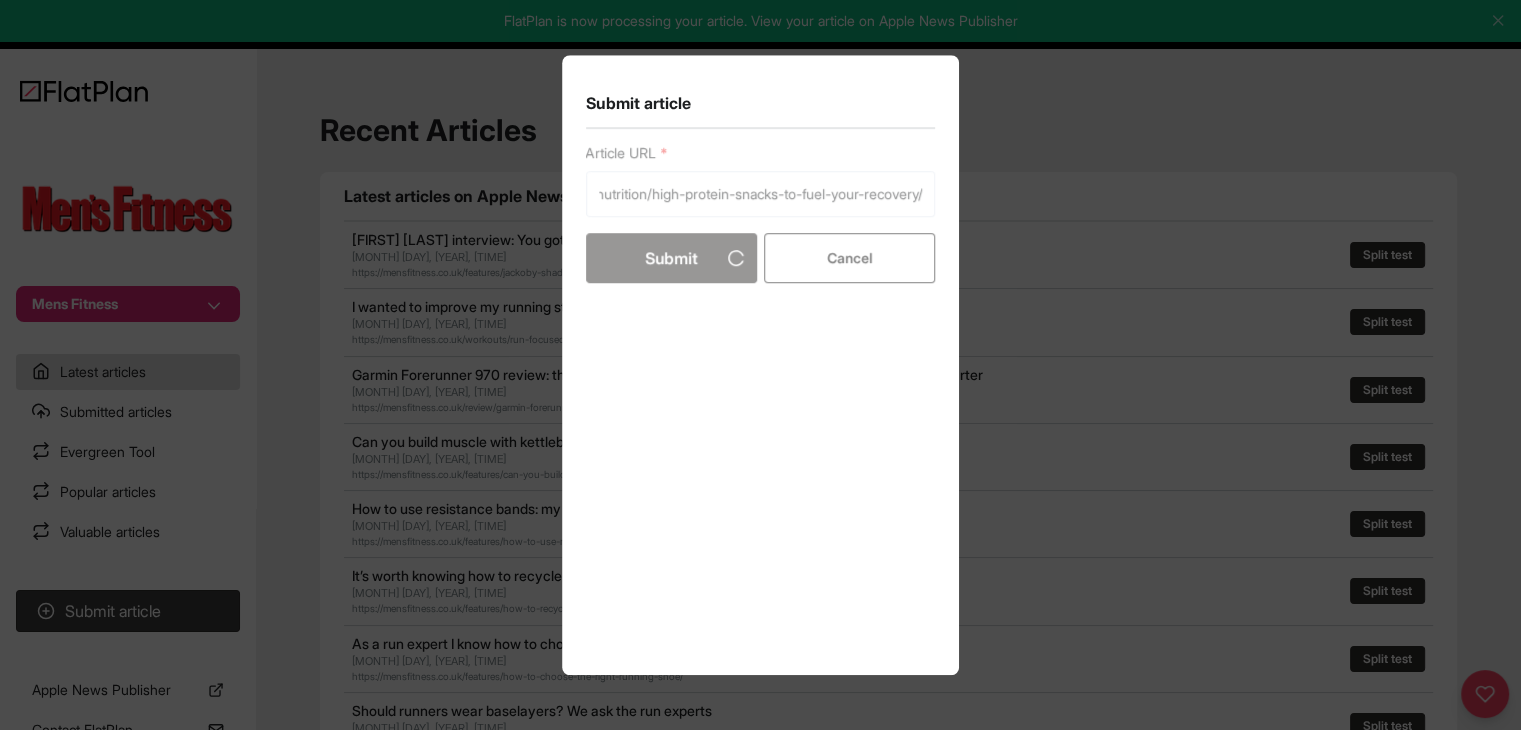 scroll, scrollTop: 0, scrollLeft: 0, axis: both 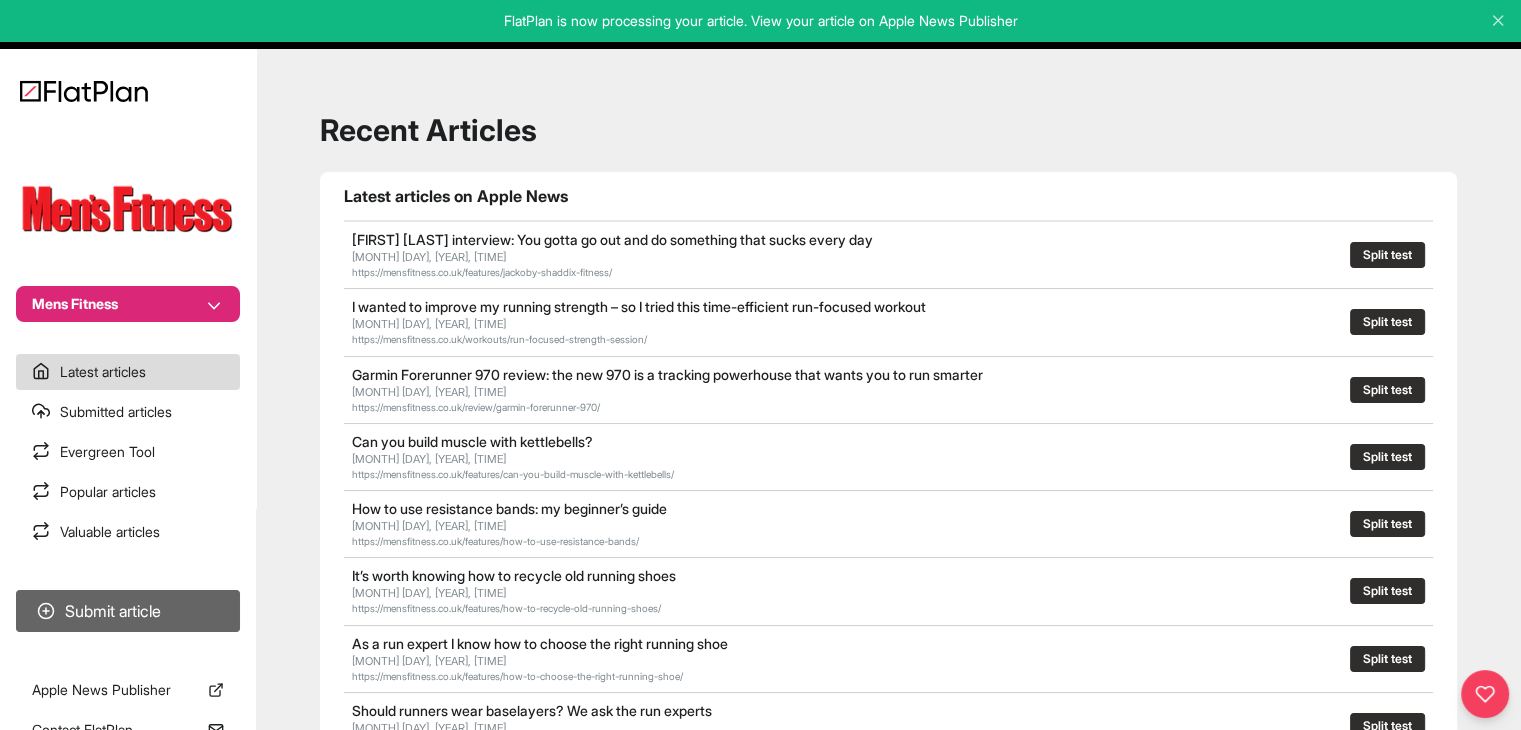 click on "Submit article" at bounding box center [128, 611] 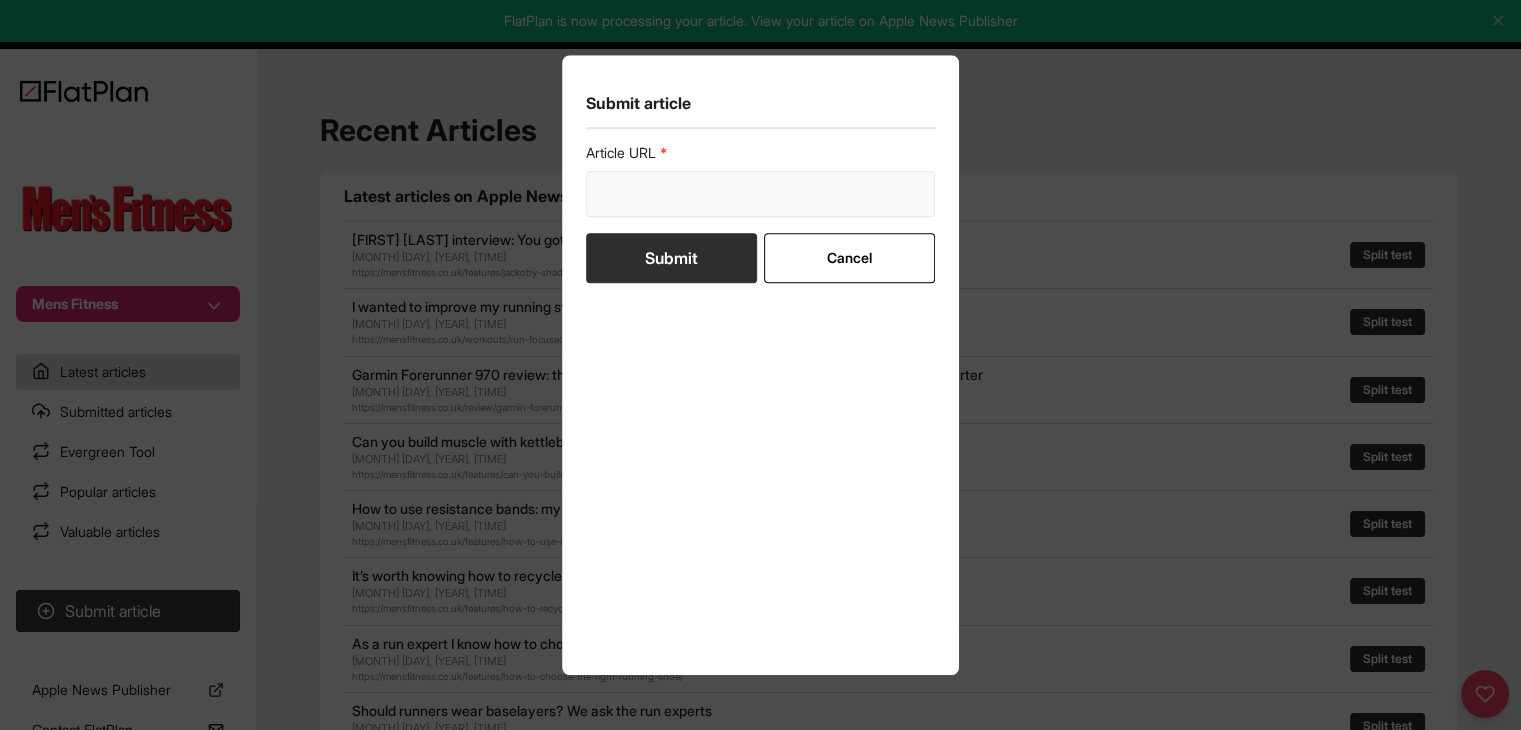 click at bounding box center [761, 194] 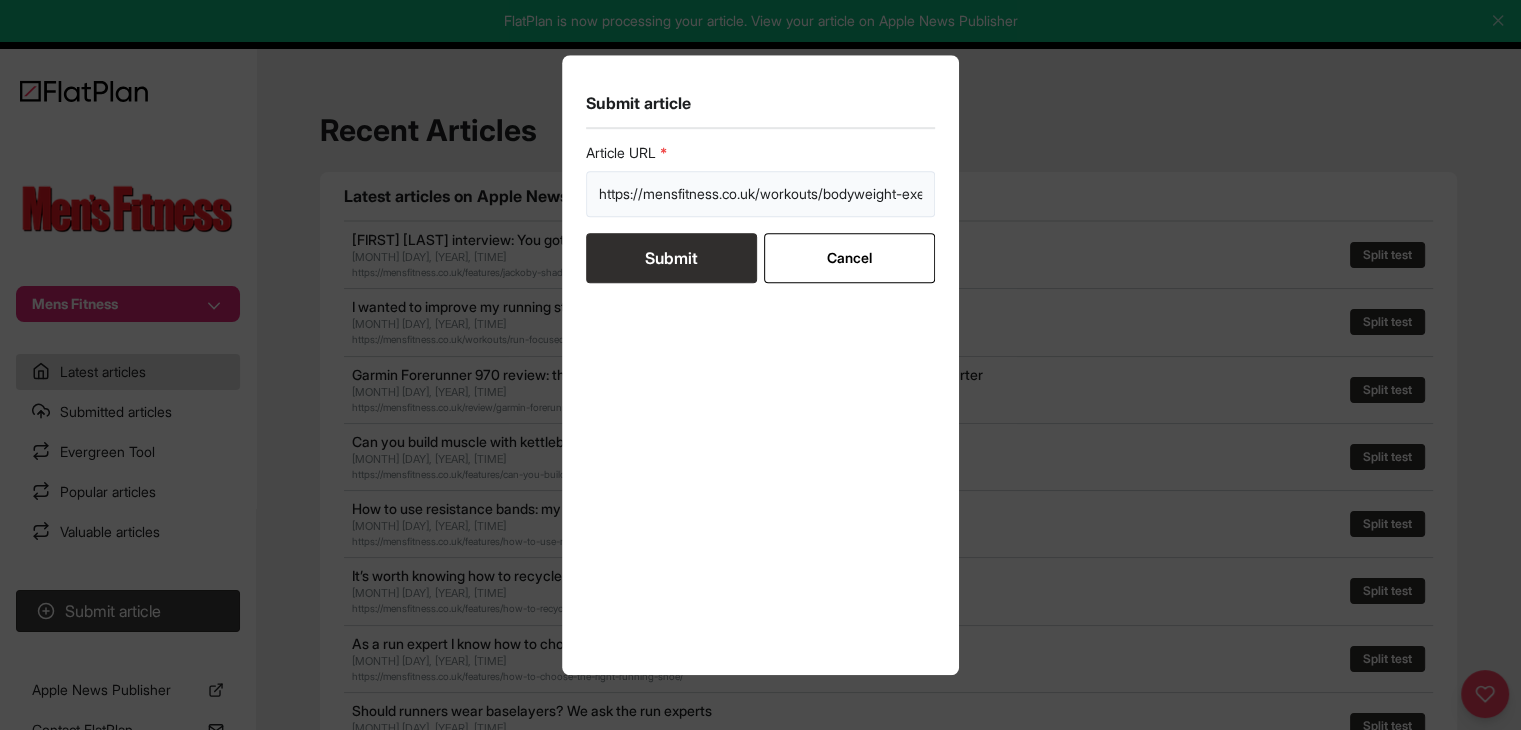 scroll, scrollTop: 0, scrollLeft: 67, axis: horizontal 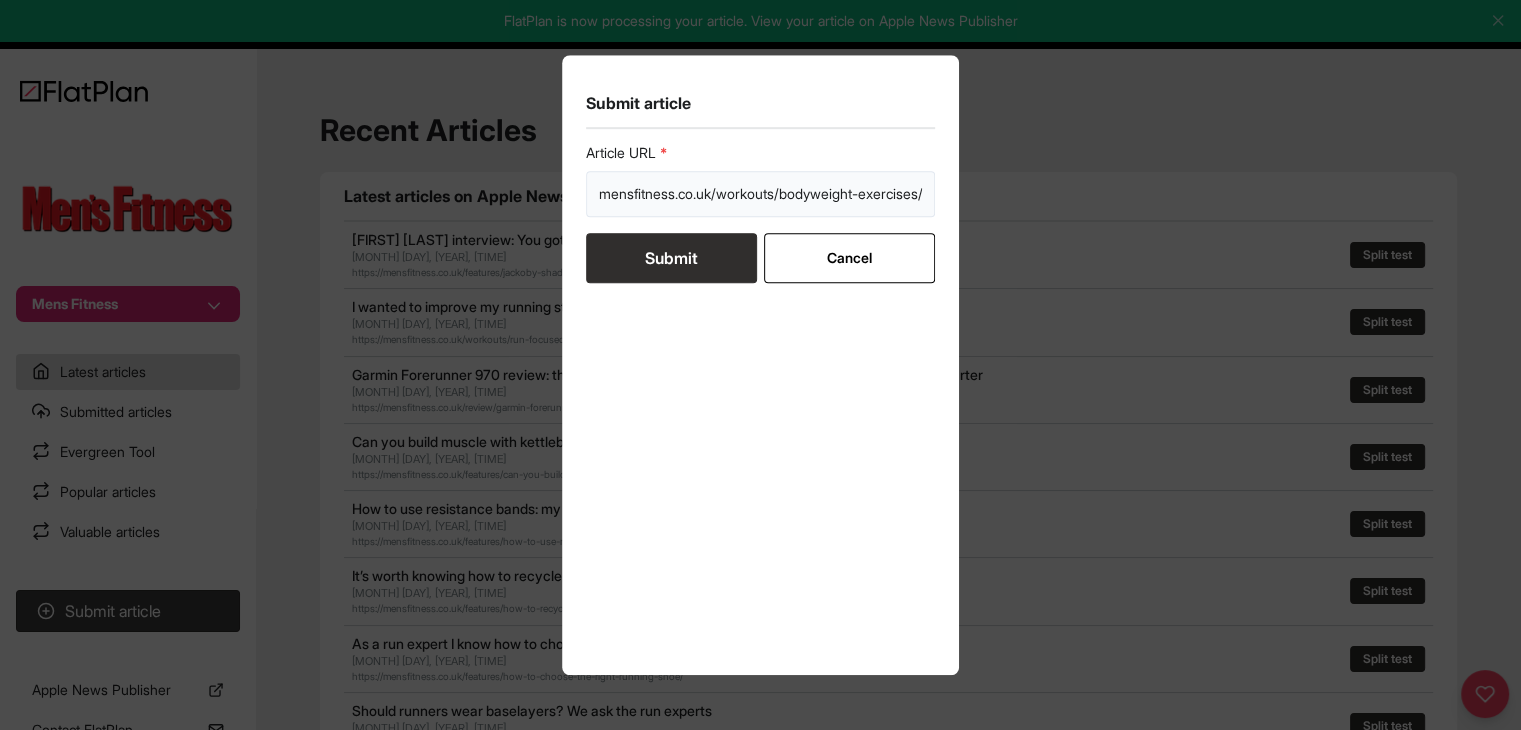 type on "https://mensfitness.co.uk/workouts/bodyweight-exercises/" 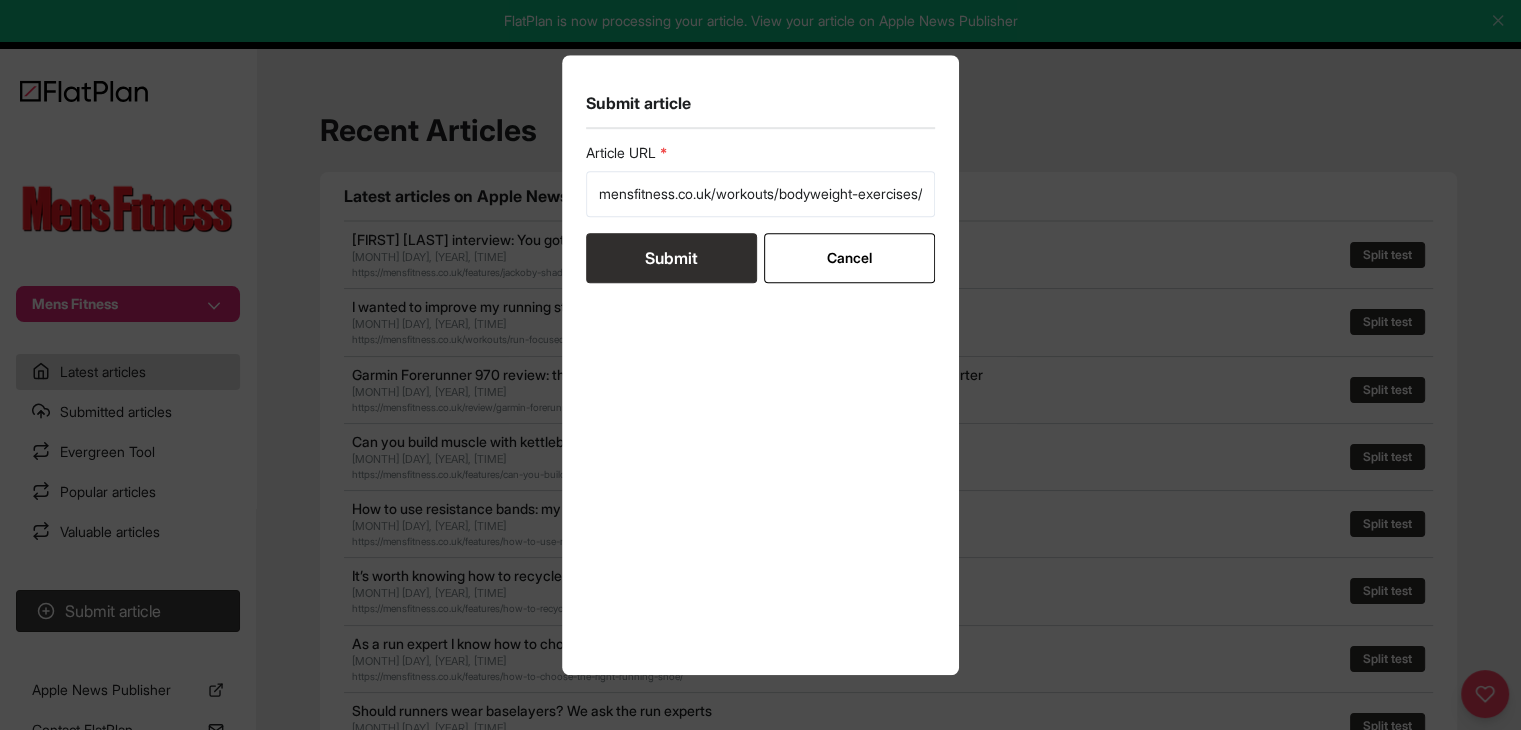 click on "Submit" at bounding box center (671, 258) 